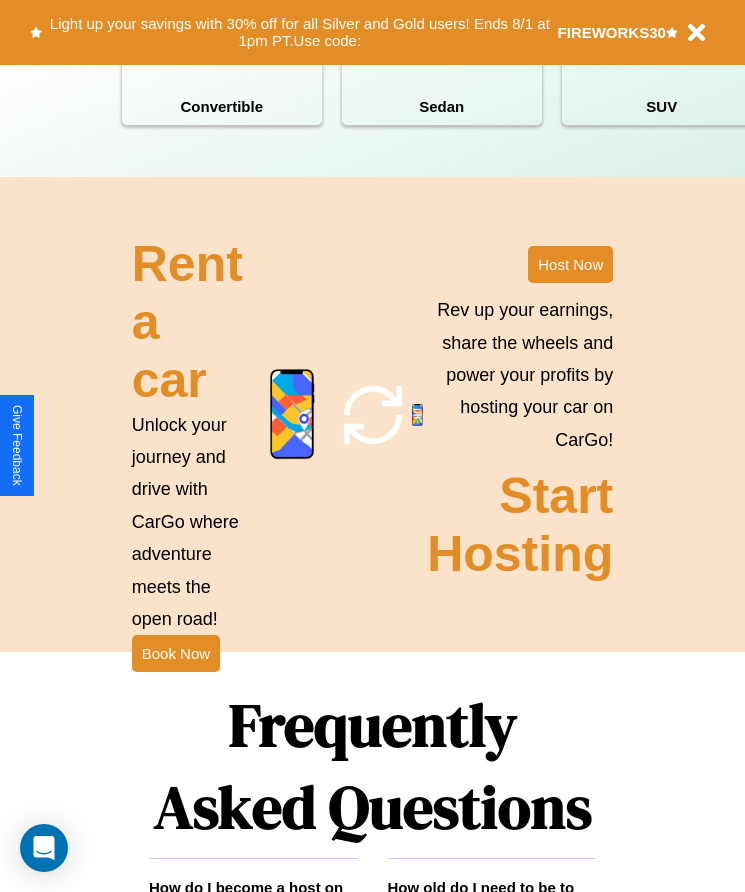 scroll, scrollTop: 2608, scrollLeft: 0, axis: vertical 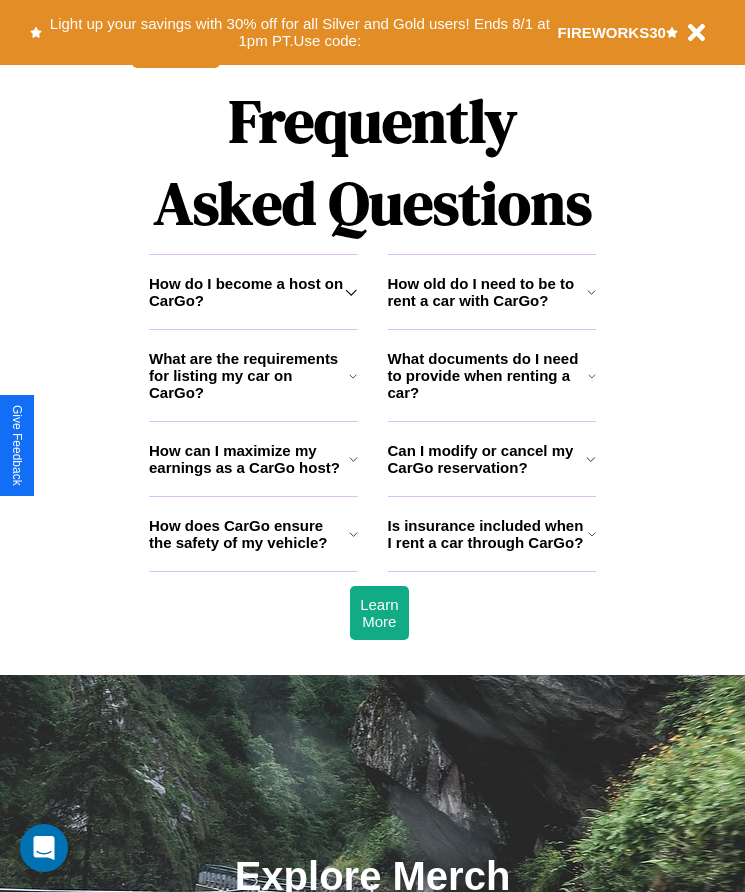 click 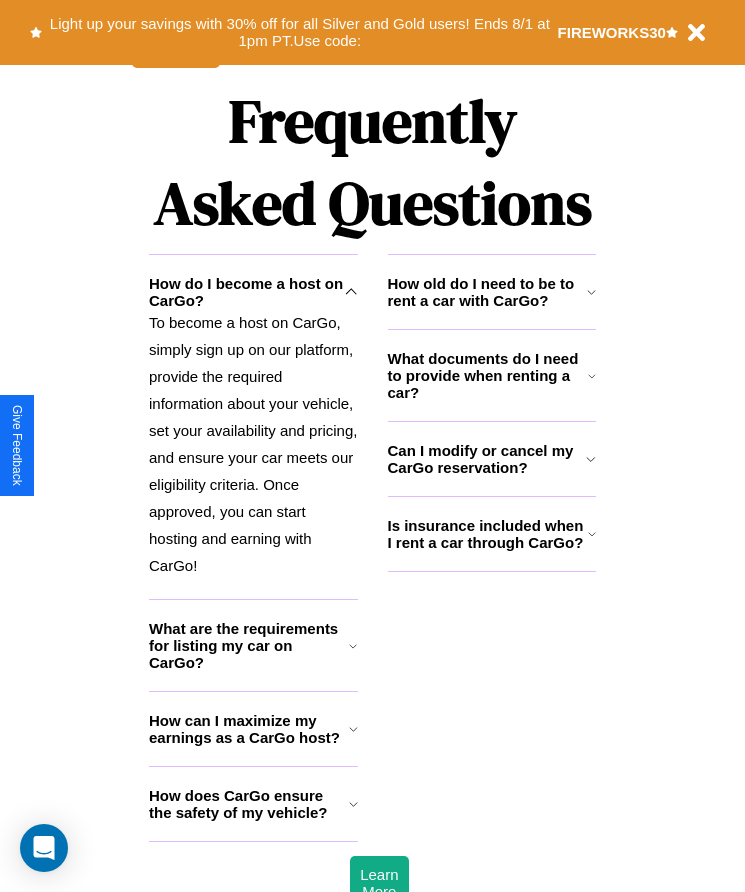 click on "How does CarGo ensure the safety of my vehicle?" at bounding box center (249, 804) 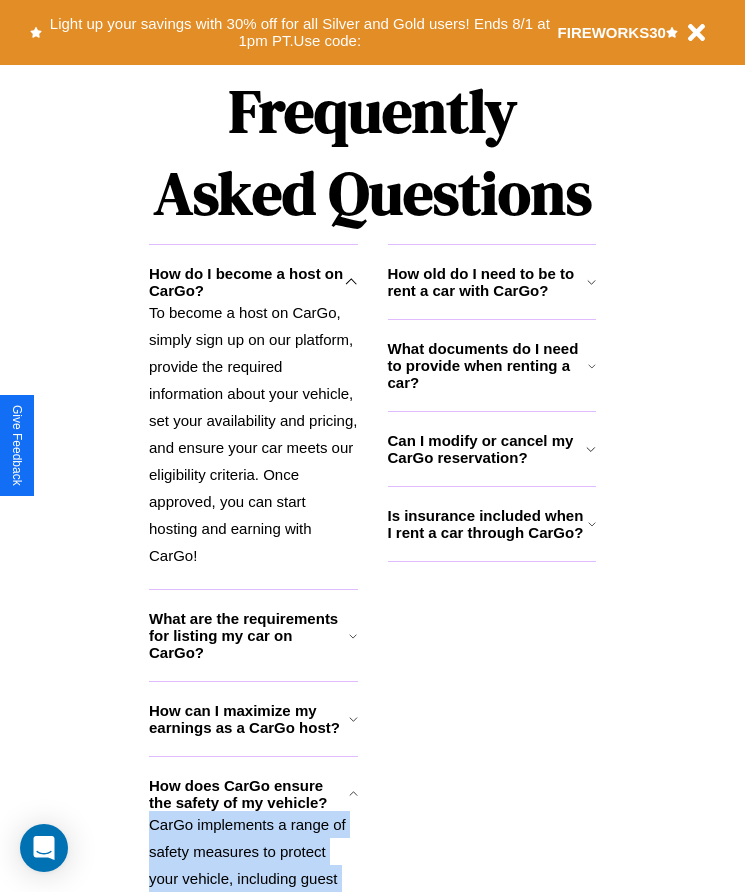 scroll, scrollTop: 2565, scrollLeft: 0, axis: vertical 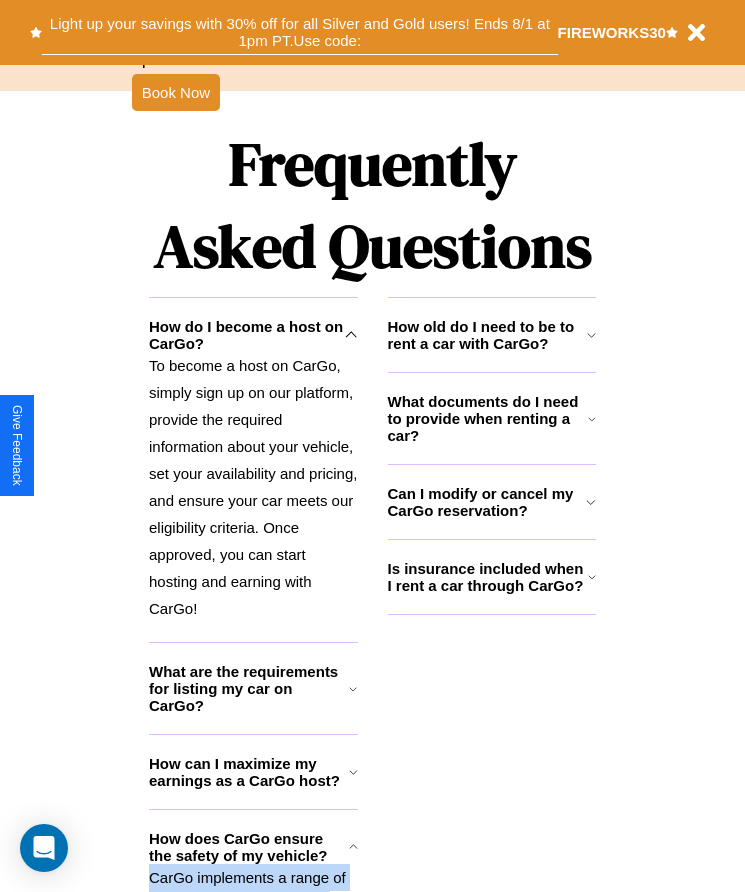 click on "Light up your savings with 30% off for all Silver and Gold users! Ends 8/1 at 1pm PT.  Use code:" at bounding box center [299, 32] 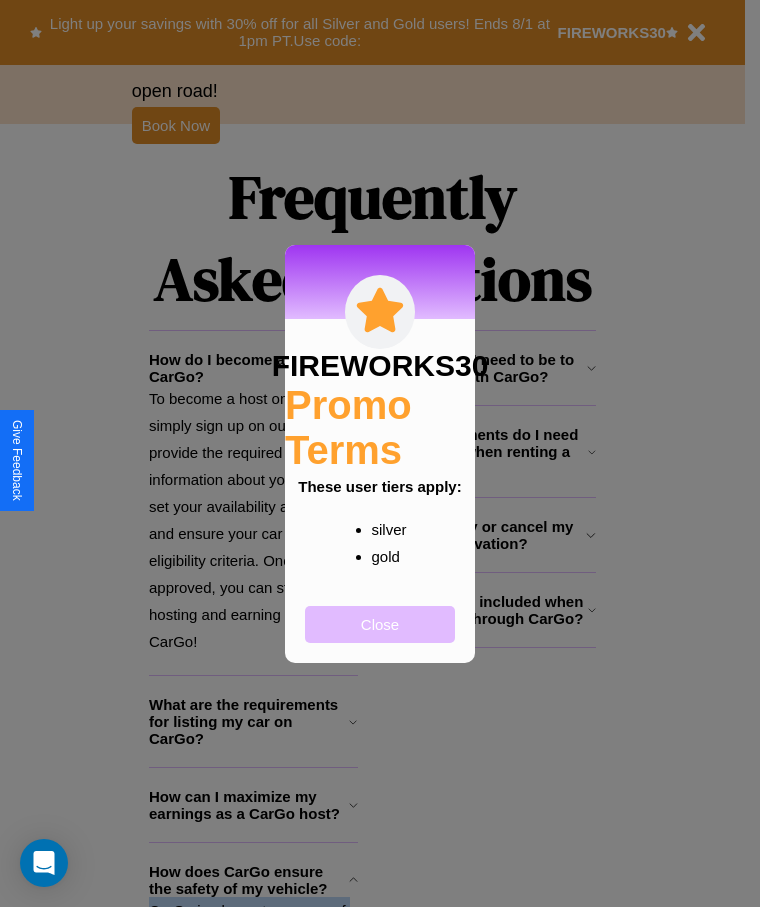 click on "Close" at bounding box center (380, 624) 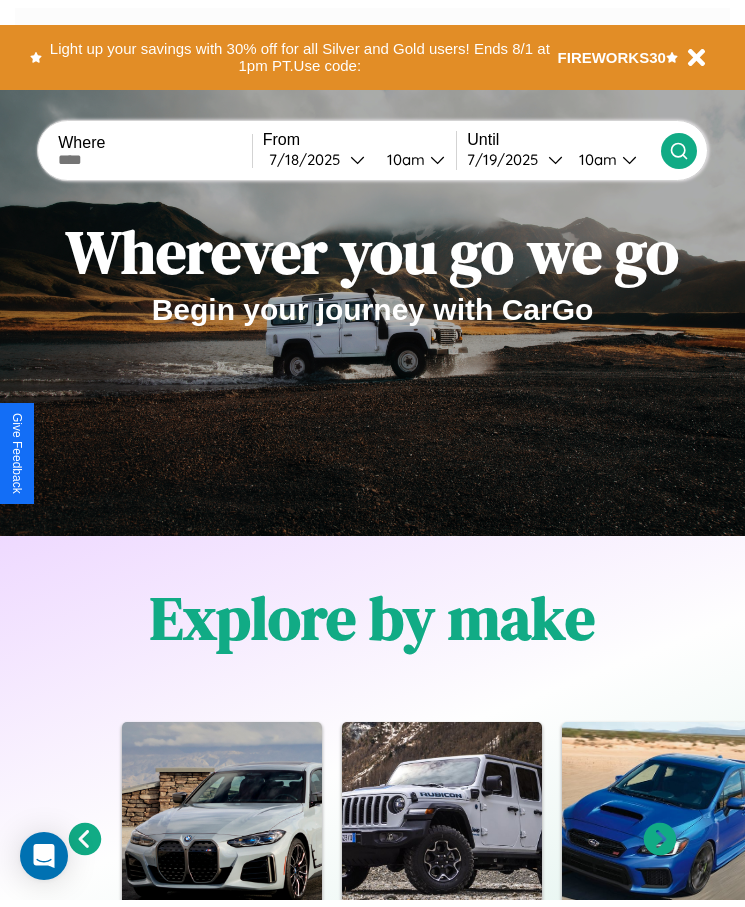 scroll, scrollTop: 0, scrollLeft: 0, axis: both 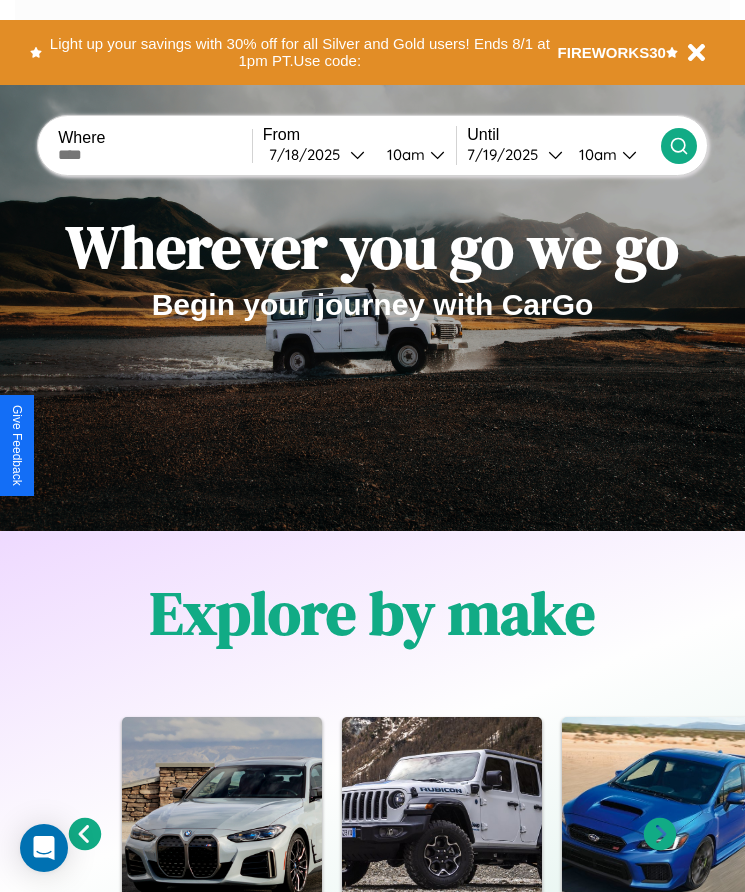 click at bounding box center (155, 155) 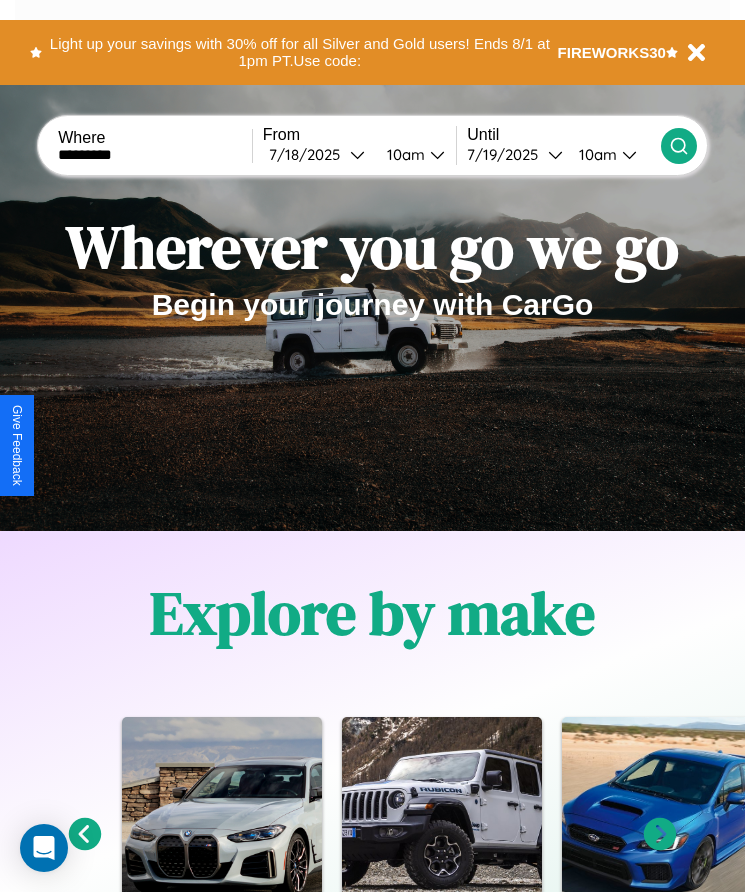 type on "*********" 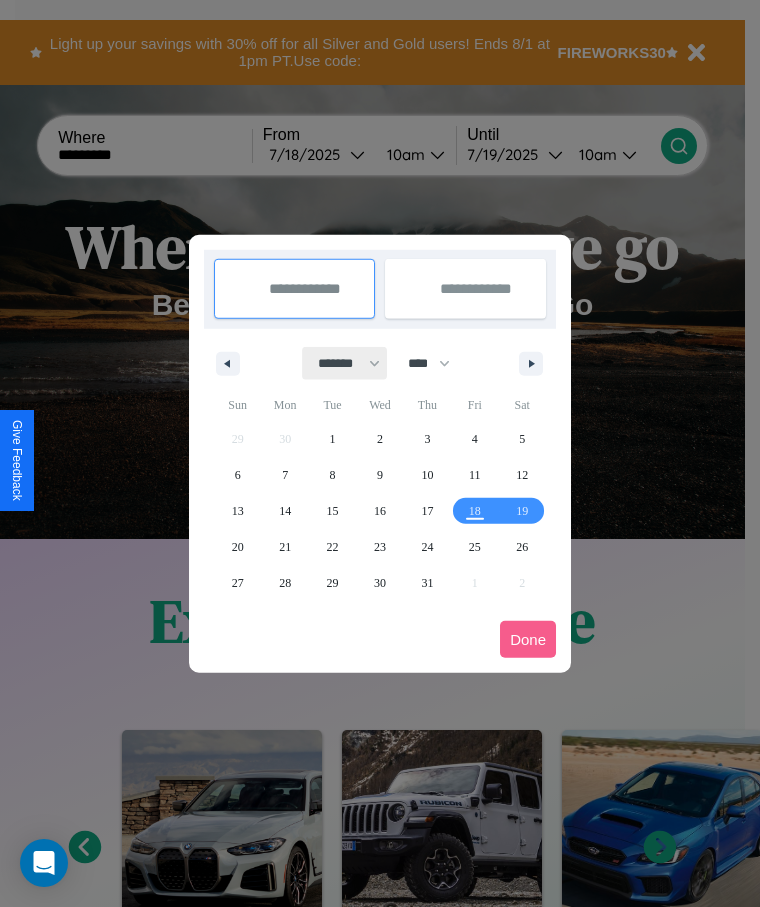 click on "******* ******** ***** ***** *** **** **** ****** ********* ******* ******** ********" at bounding box center (345, 363) 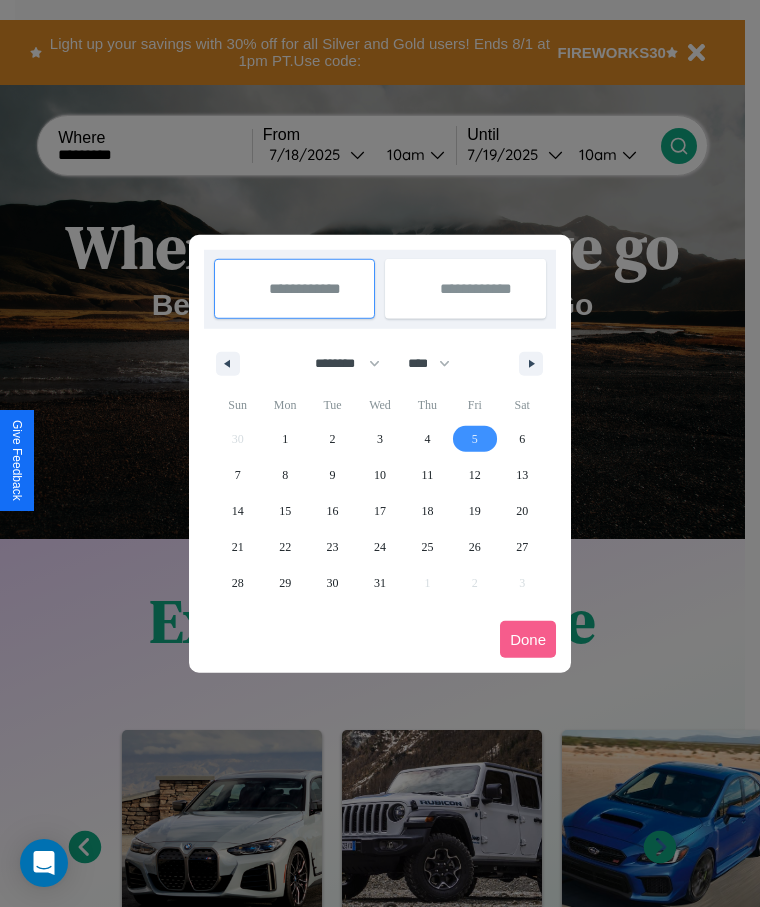 click on "5" at bounding box center (475, 439) 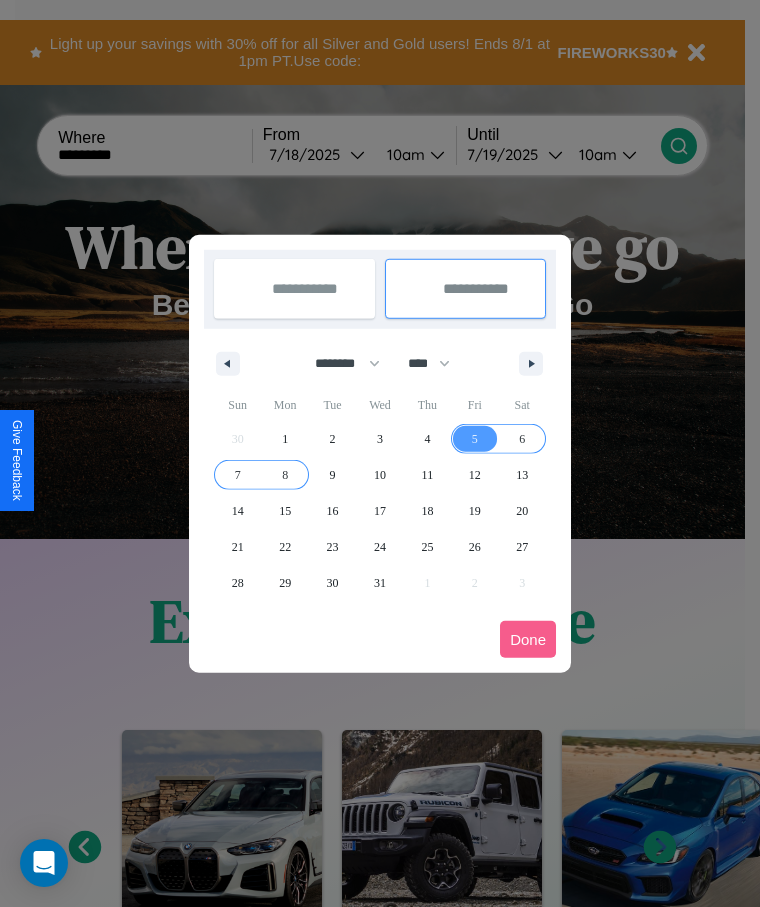click on "8" at bounding box center [285, 475] 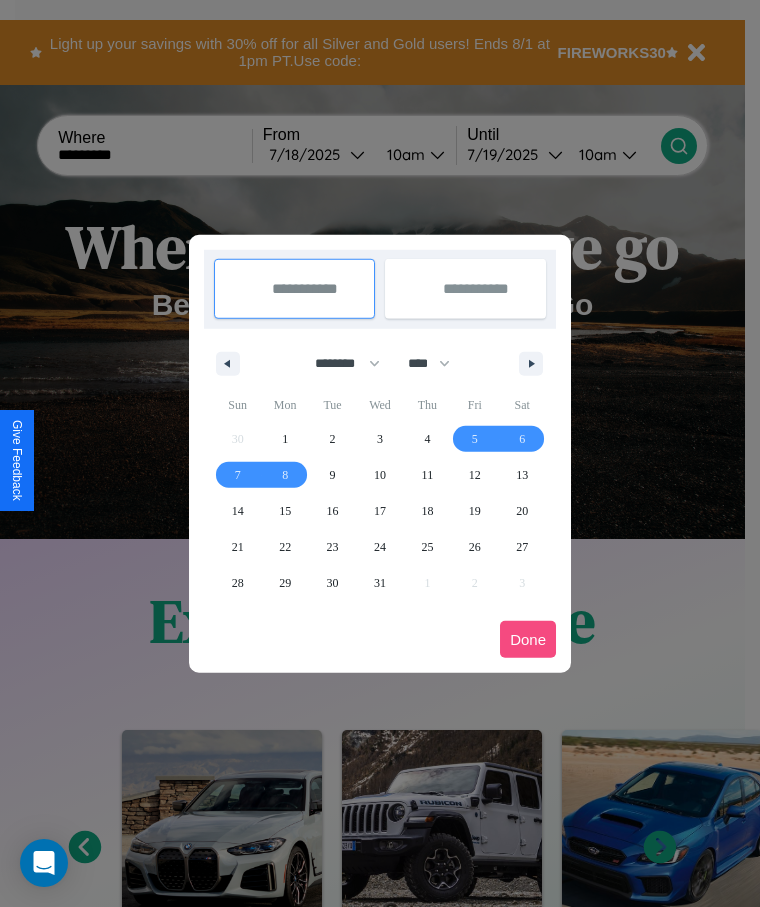 click on "Done" at bounding box center [528, 639] 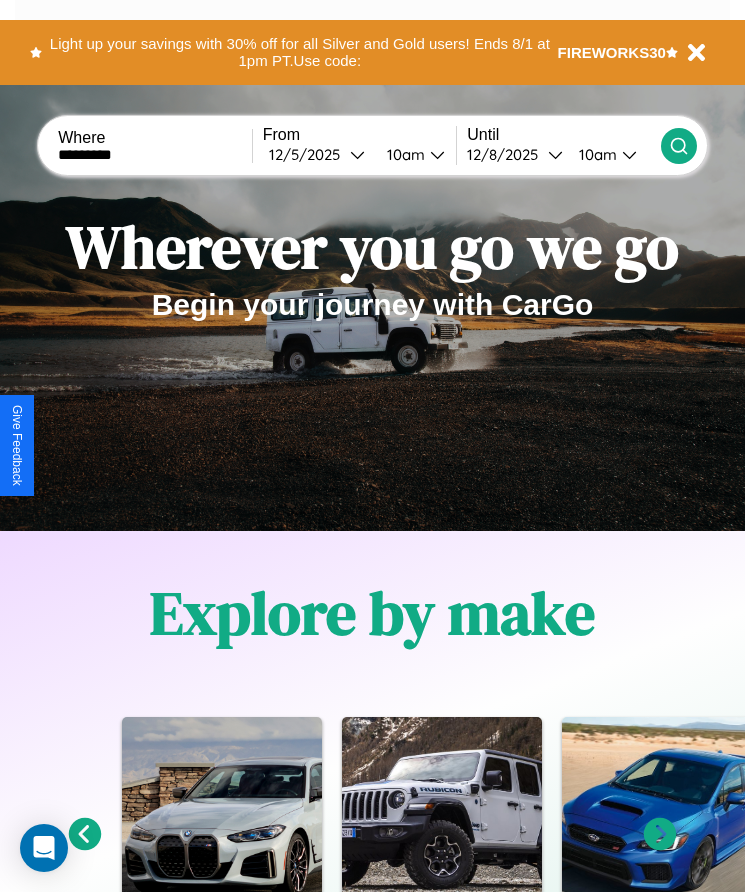 click 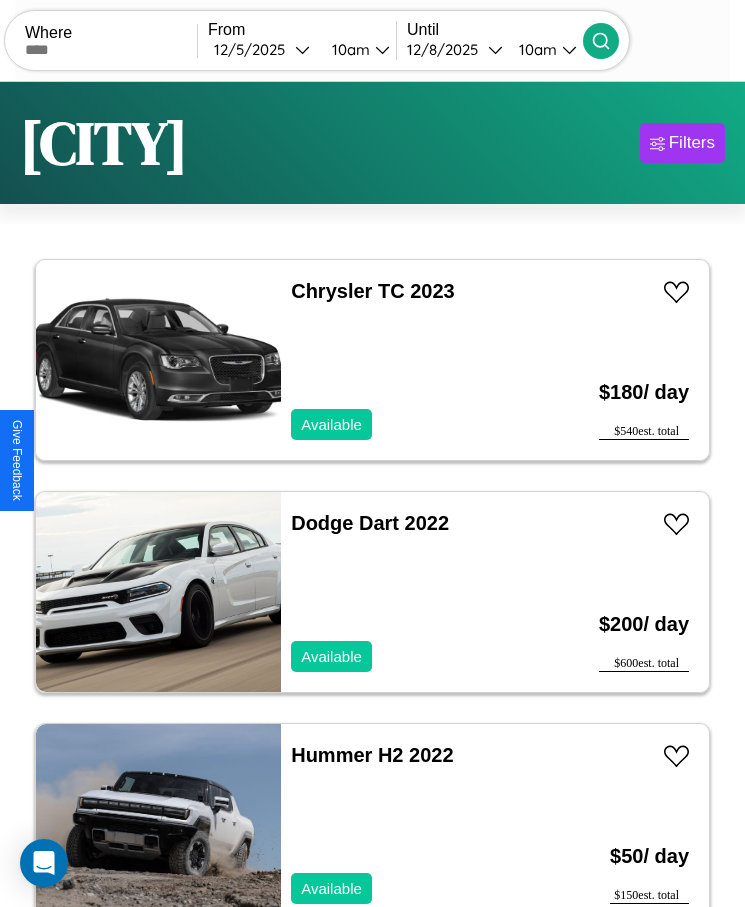scroll, scrollTop: 48, scrollLeft: 0, axis: vertical 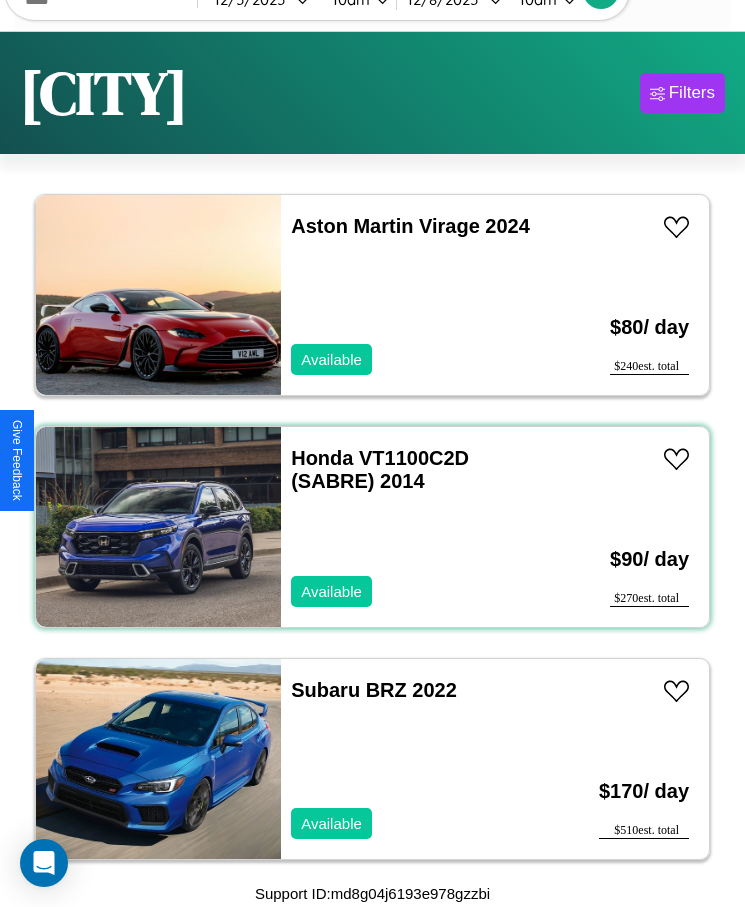 click on "Honda   VT1100C2D (SABRE)   2014 Available" at bounding box center [413, 527] 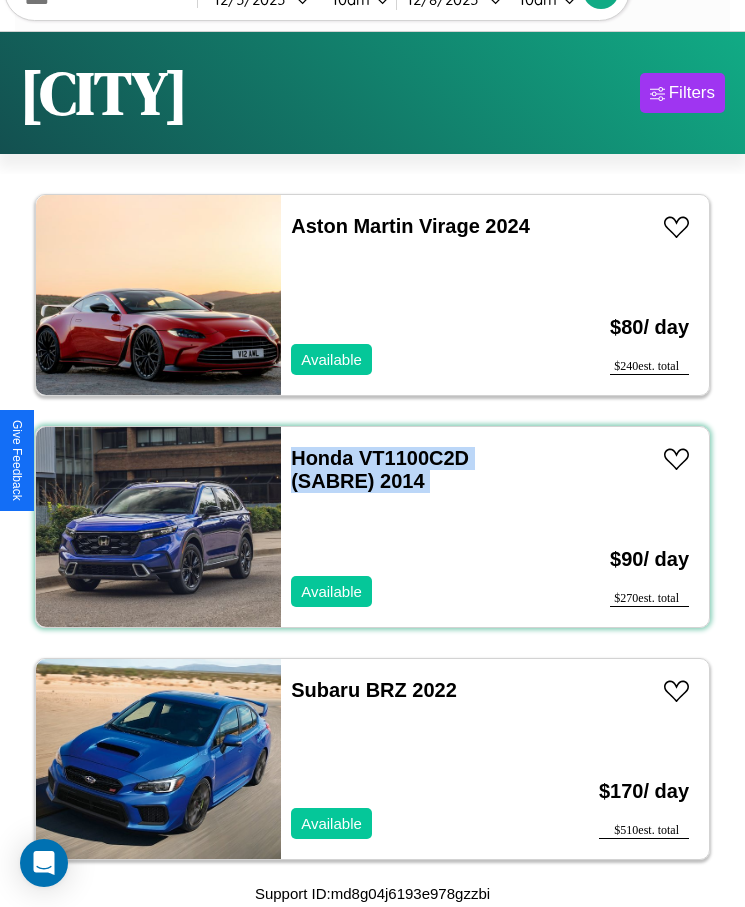 click on "Honda   VT1100C2D (SABRE)   2014 Available" at bounding box center (413, 527) 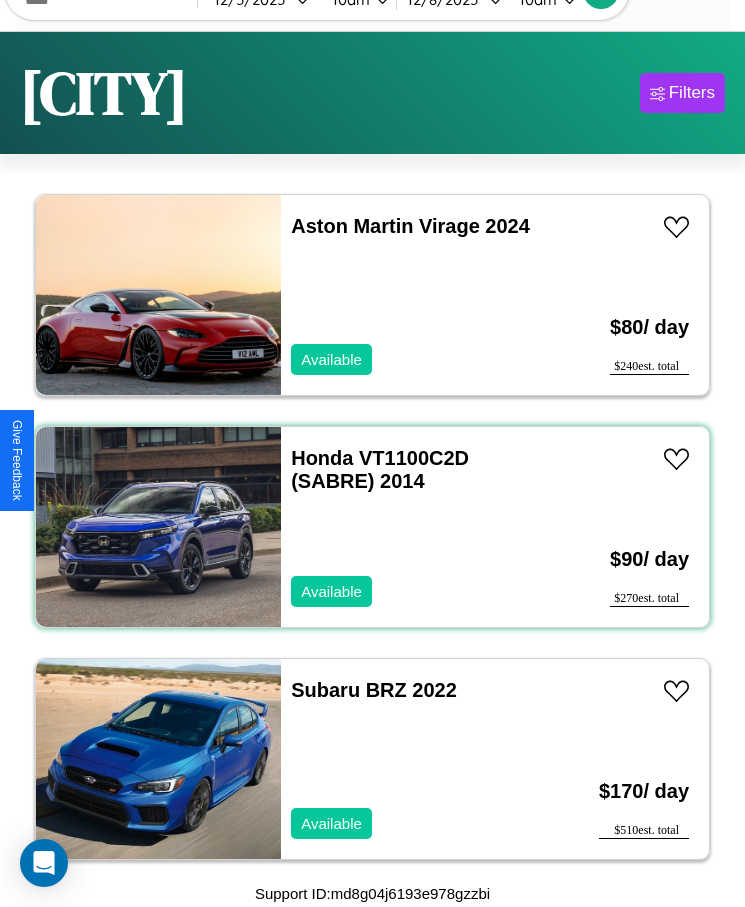 click on "Honda   VT1100C2D (SABRE)   2014 Available" at bounding box center (413, 527) 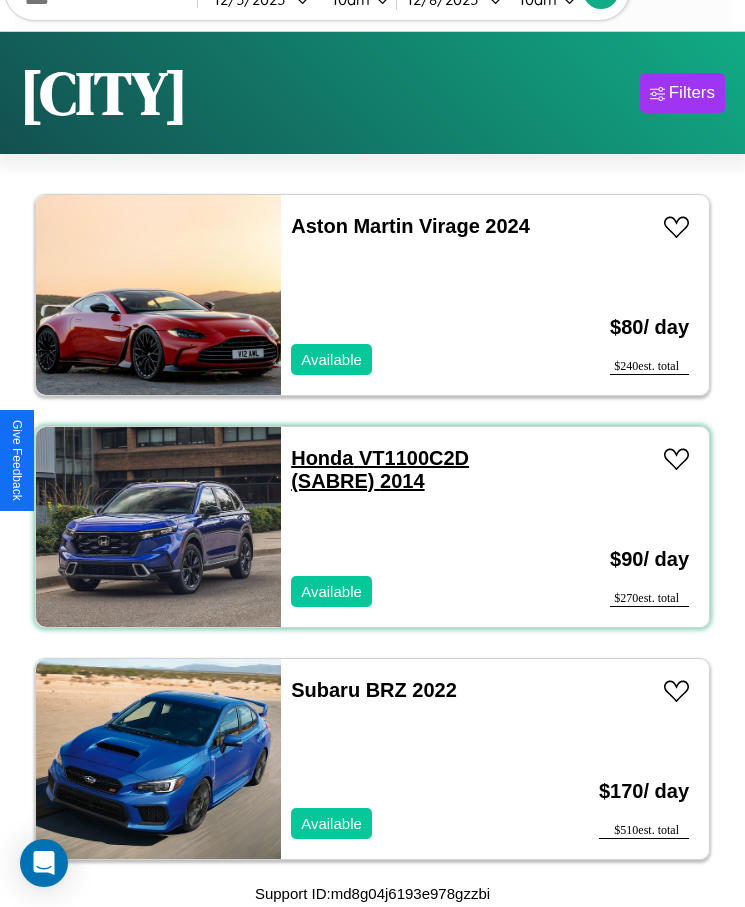 click on "Honda   VT1100C2D (SABRE)   2014" at bounding box center (380, 469) 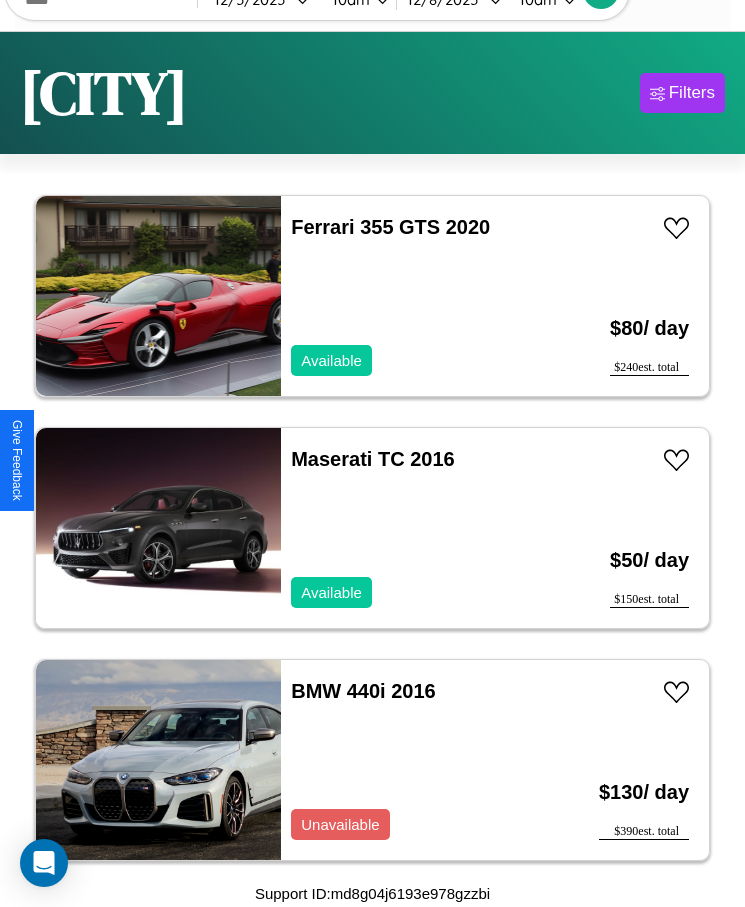scroll, scrollTop: 32278, scrollLeft: 0, axis: vertical 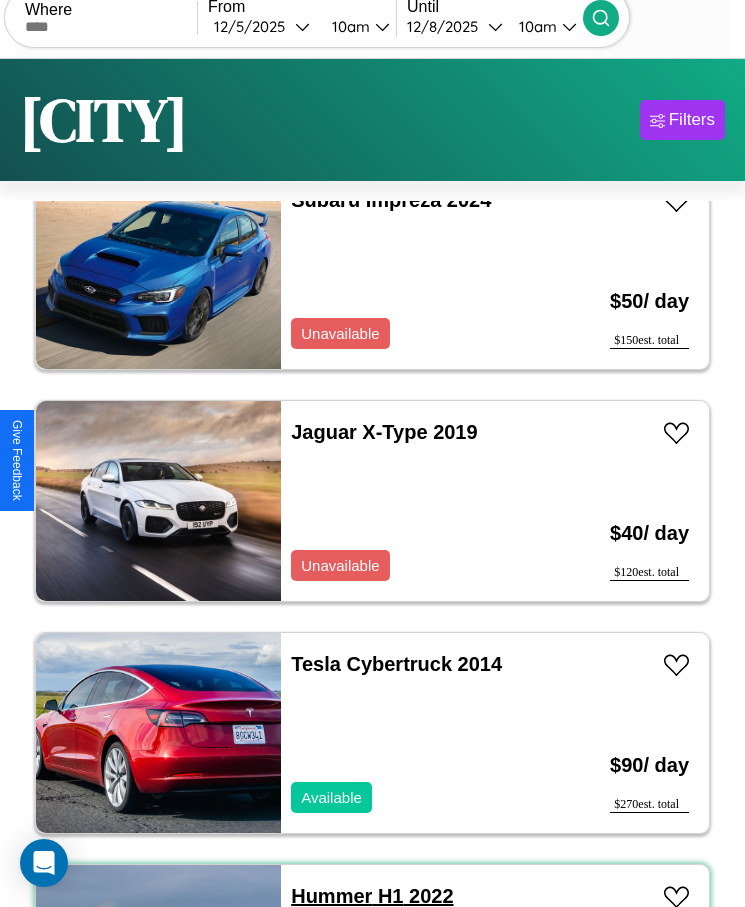 click on "Hummer   H1   2022" at bounding box center (372, 896) 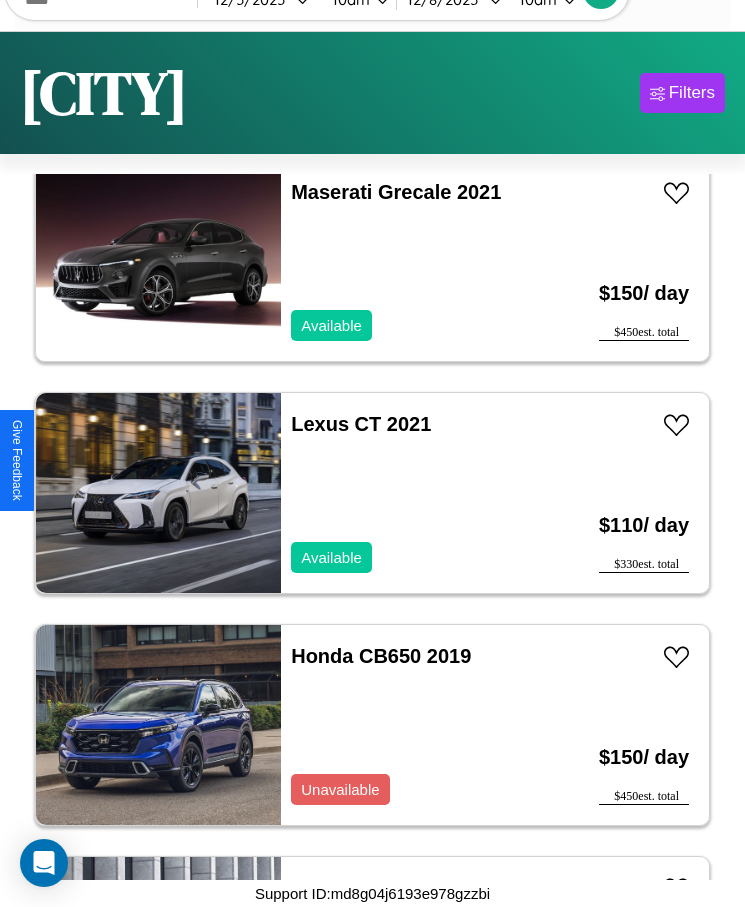 scroll, scrollTop: 15095, scrollLeft: 0, axis: vertical 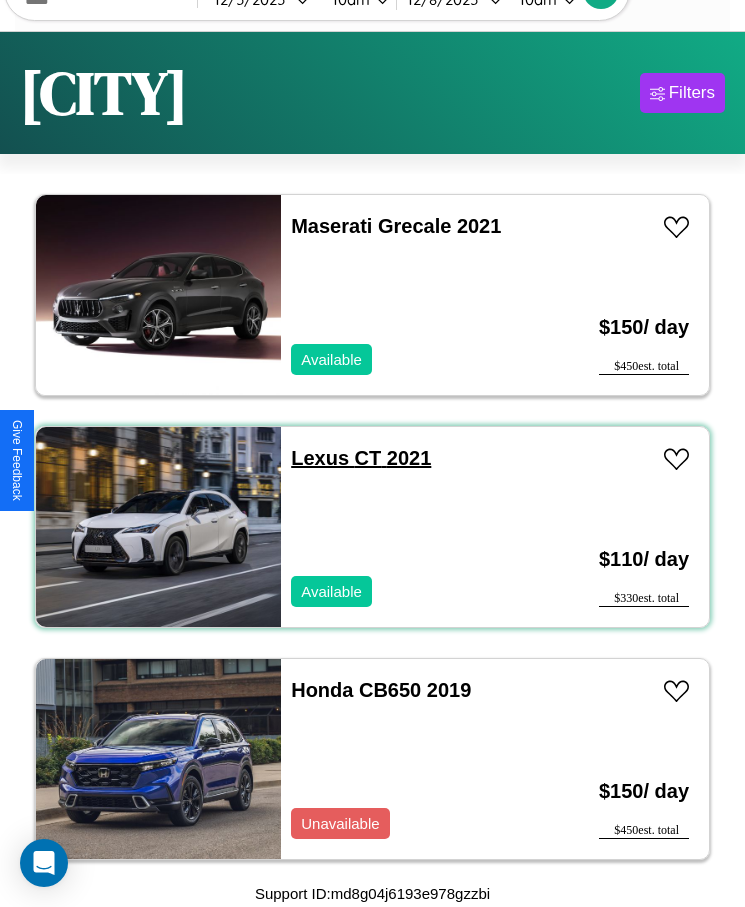 click on "Lexus   CT   2021" at bounding box center (361, 458) 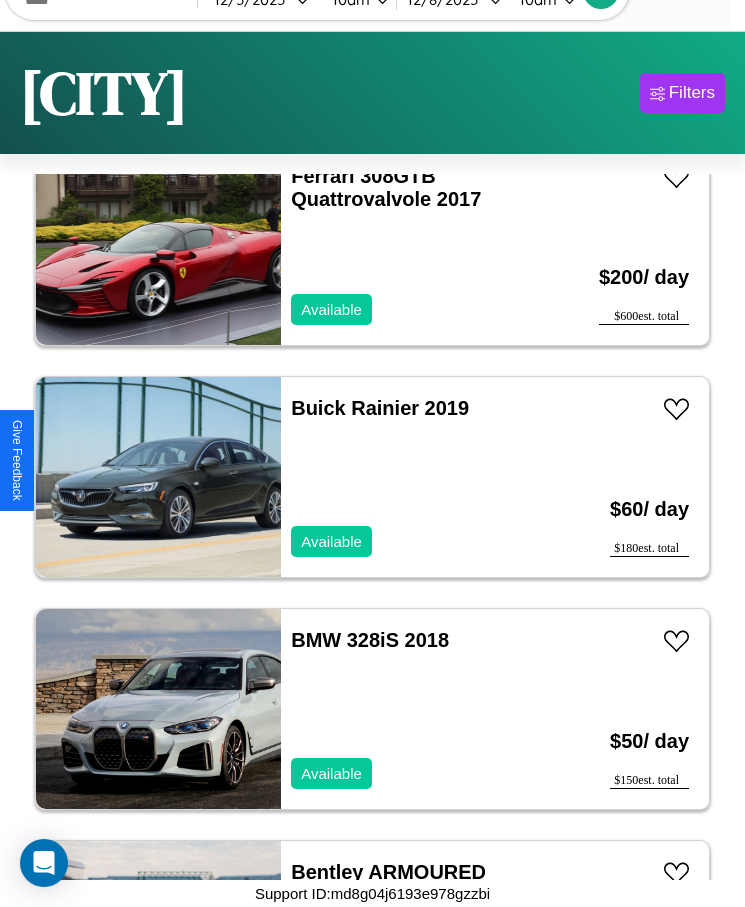 scroll, scrollTop: 8135, scrollLeft: 0, axis: vertical 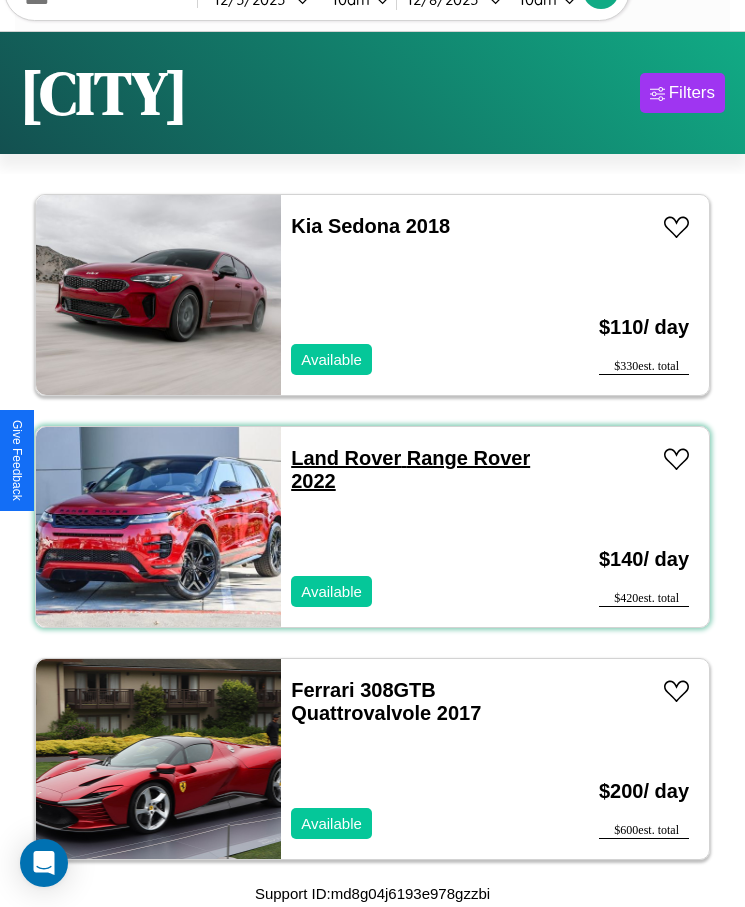 click on "Land Rover   Range Rover   2022" at bounding box center [410, 469] 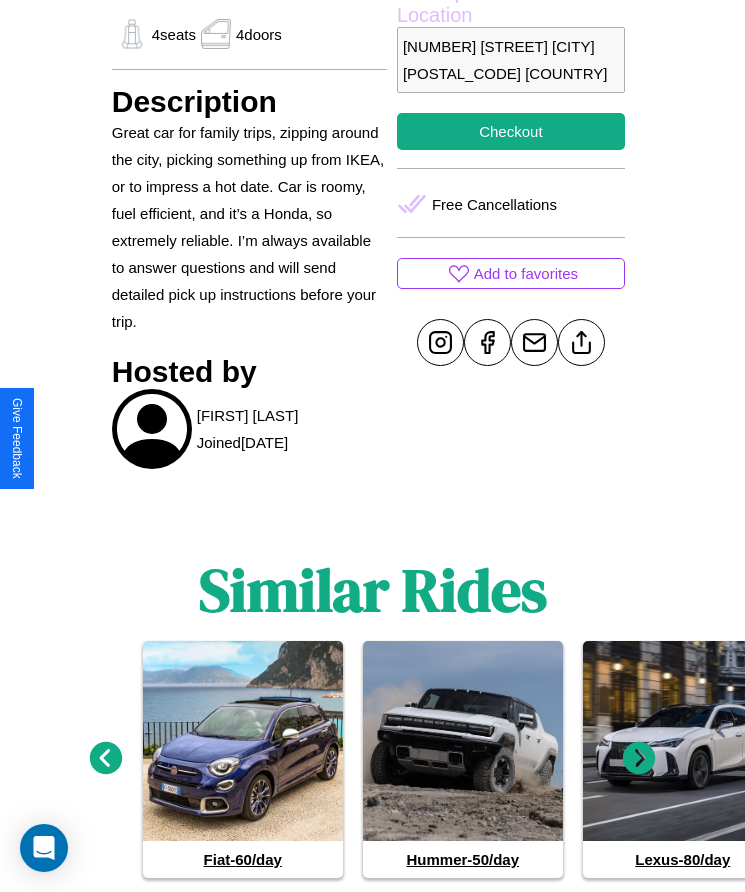 scroll, scrollTop: 906, scrollLeft: 0, axis: vertical 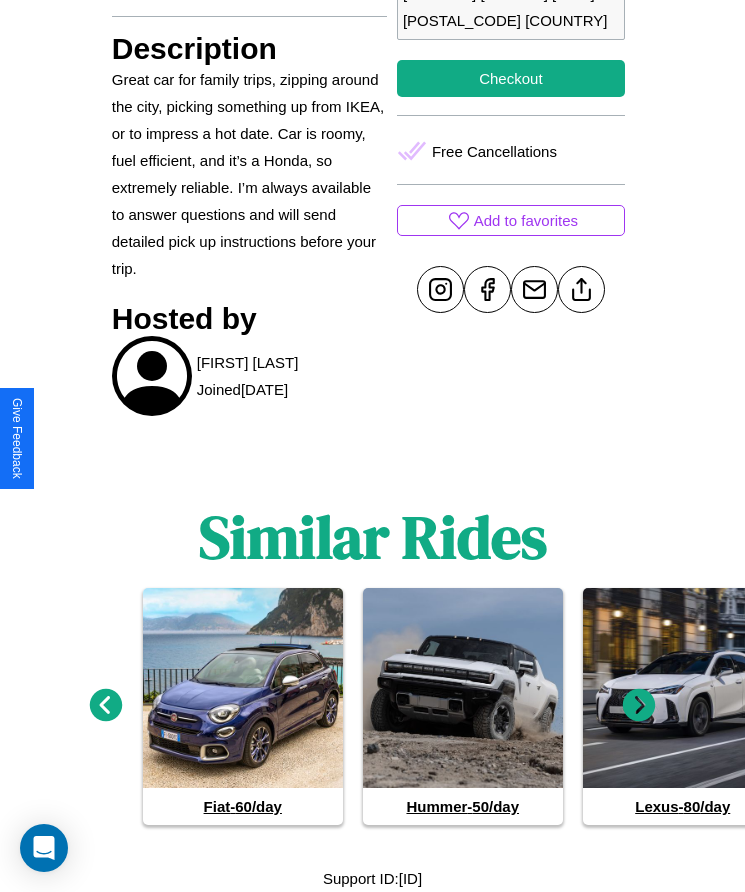 click 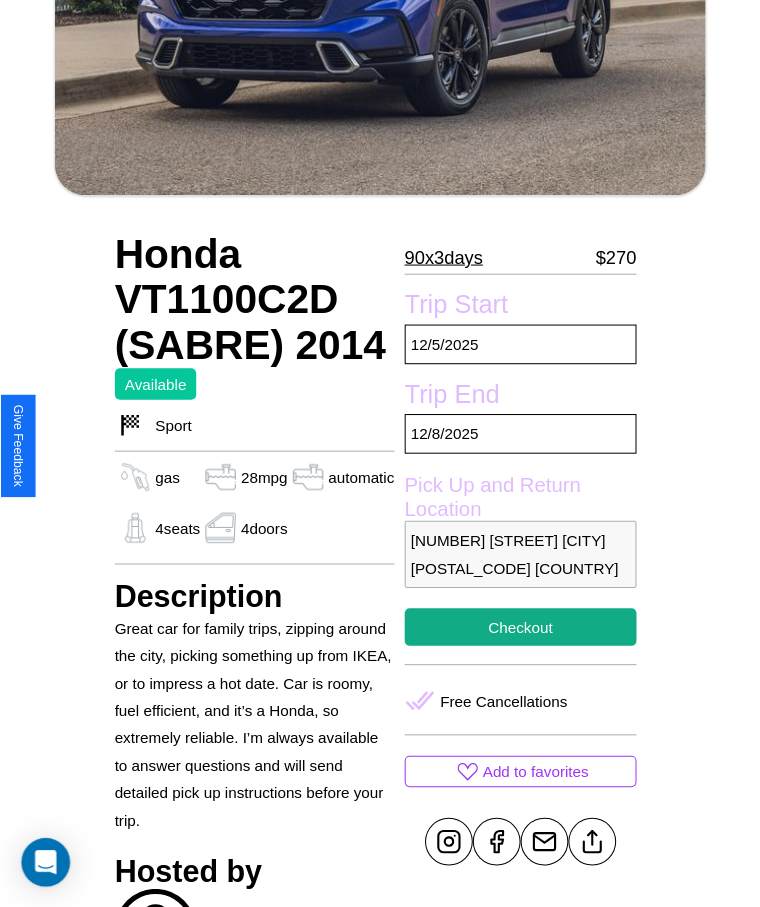 scroll, scrollTop: 261, scrollLeft: 0, axis: vertical 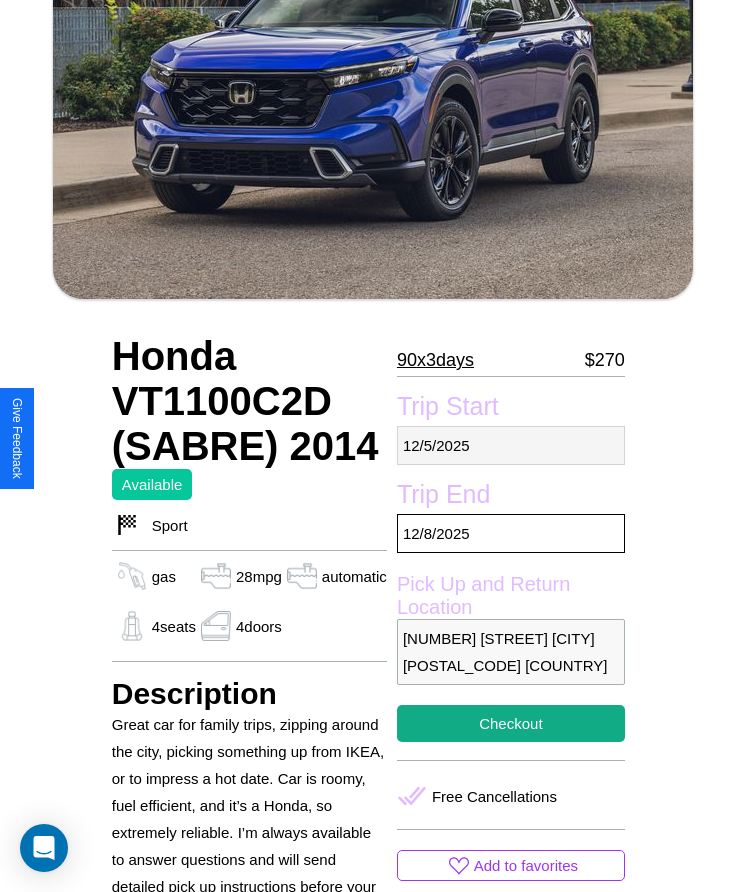 click on "12 / 5 / 2025" at bounding box center [511, 445] 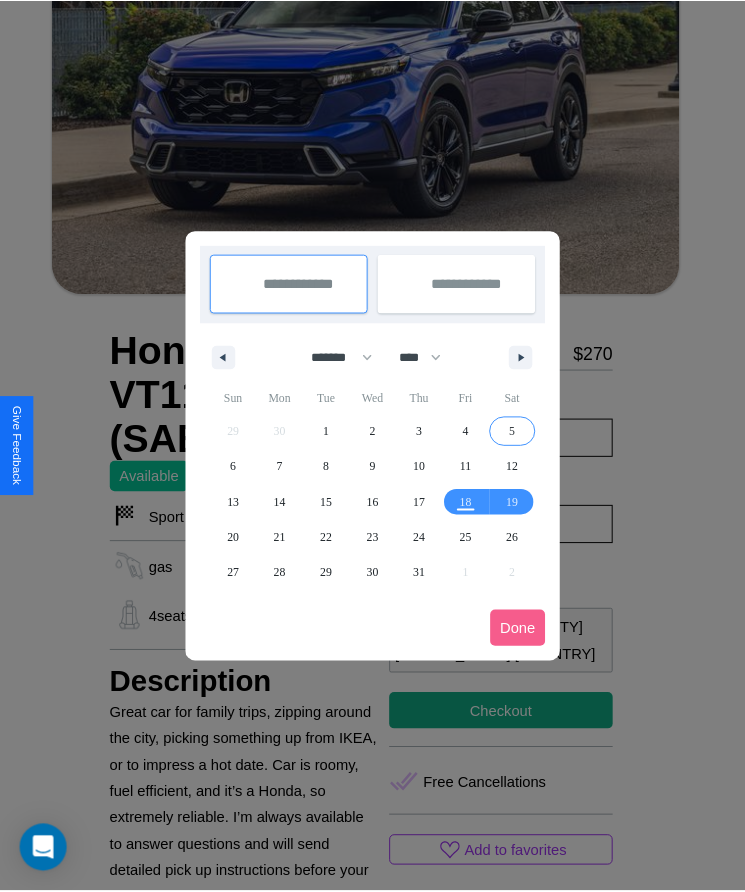 scroll, scrollTop: 0, scrollLeft: 0, axis: both 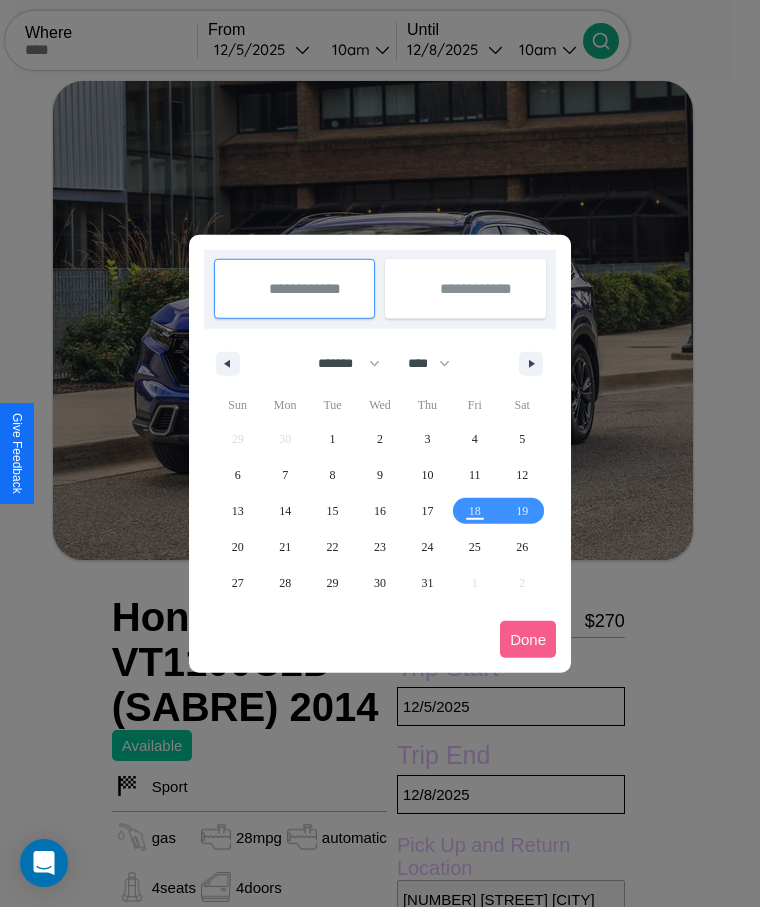 click at bounding box center (380, 453) 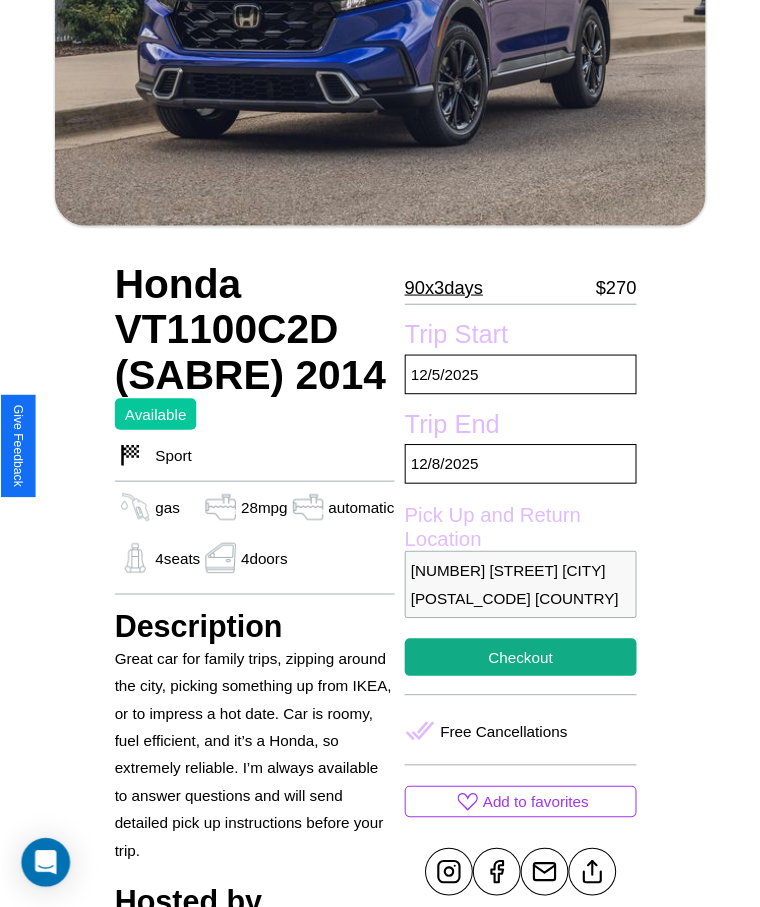 scroll, scrollTop: 681, scrollLeft: 0, axis: vertical 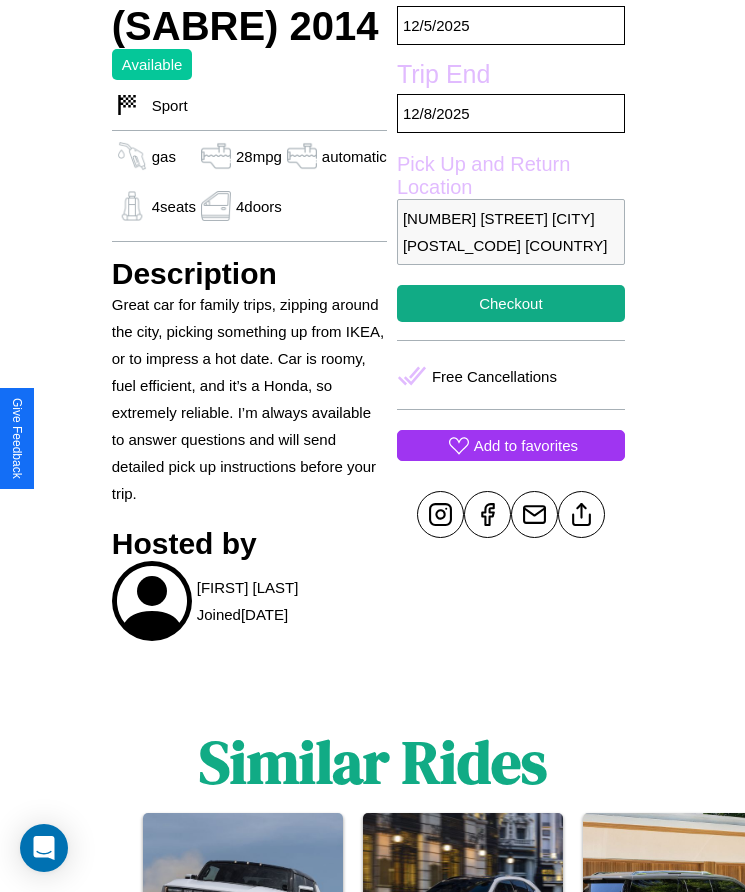 click on "Add to favorites" at bounding box center [526, 445] 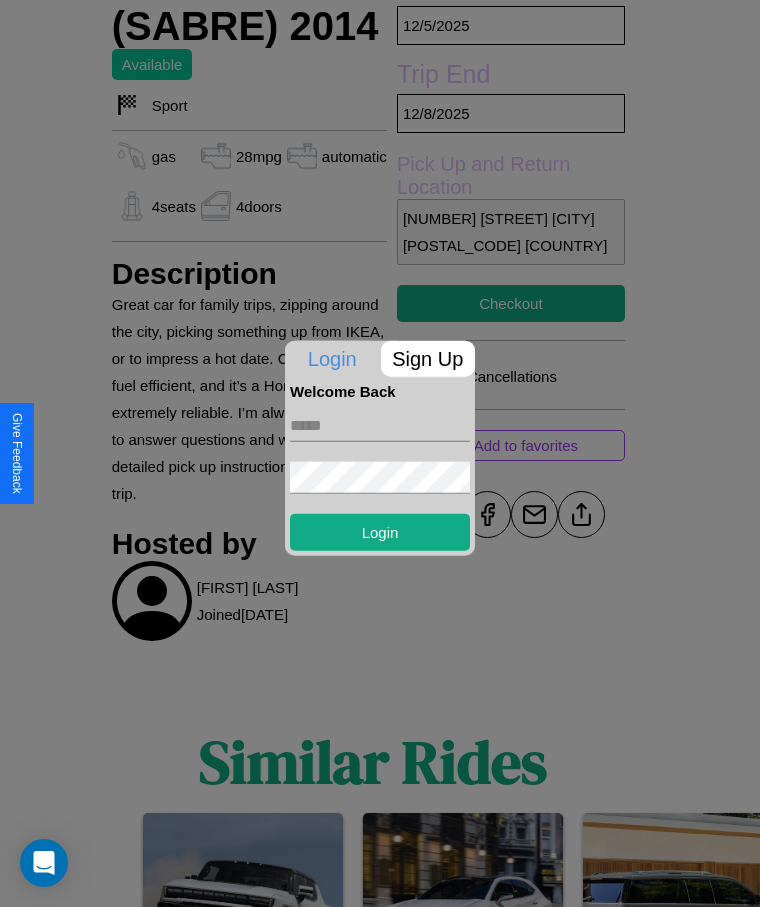 click on "Sign Up" at bounding box center (428, 358) 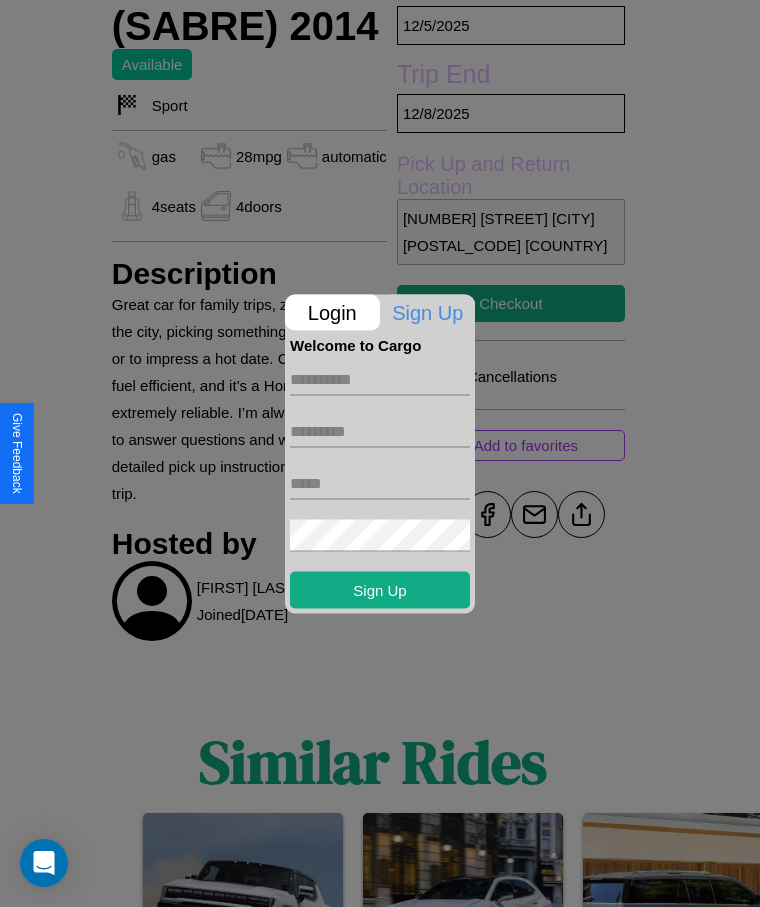 click at bounding box center (380, 379) 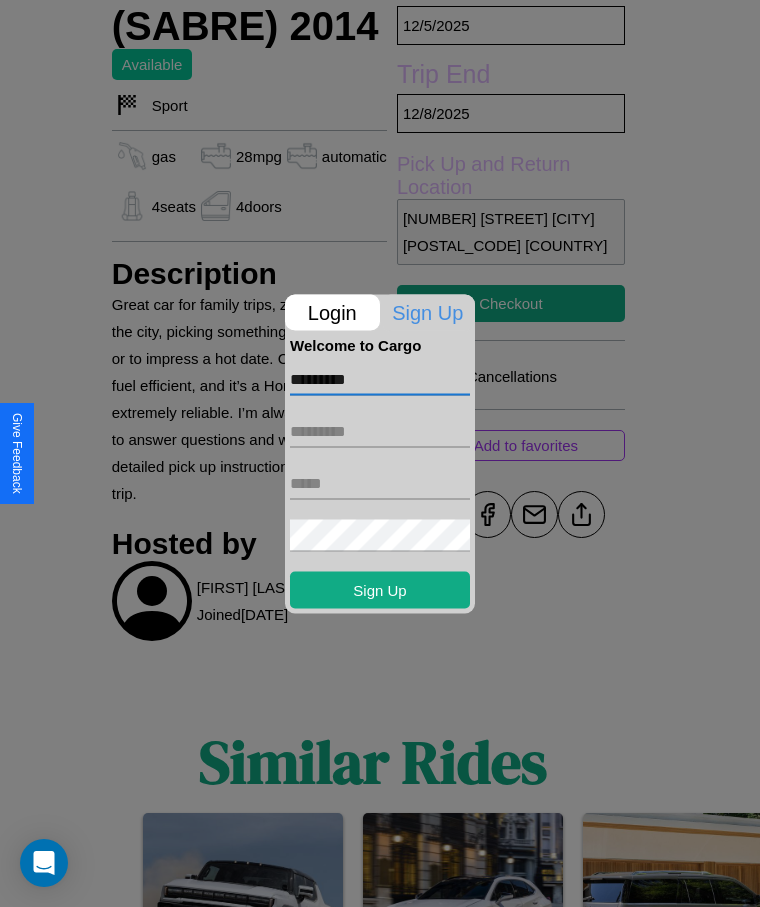 type on "*********" 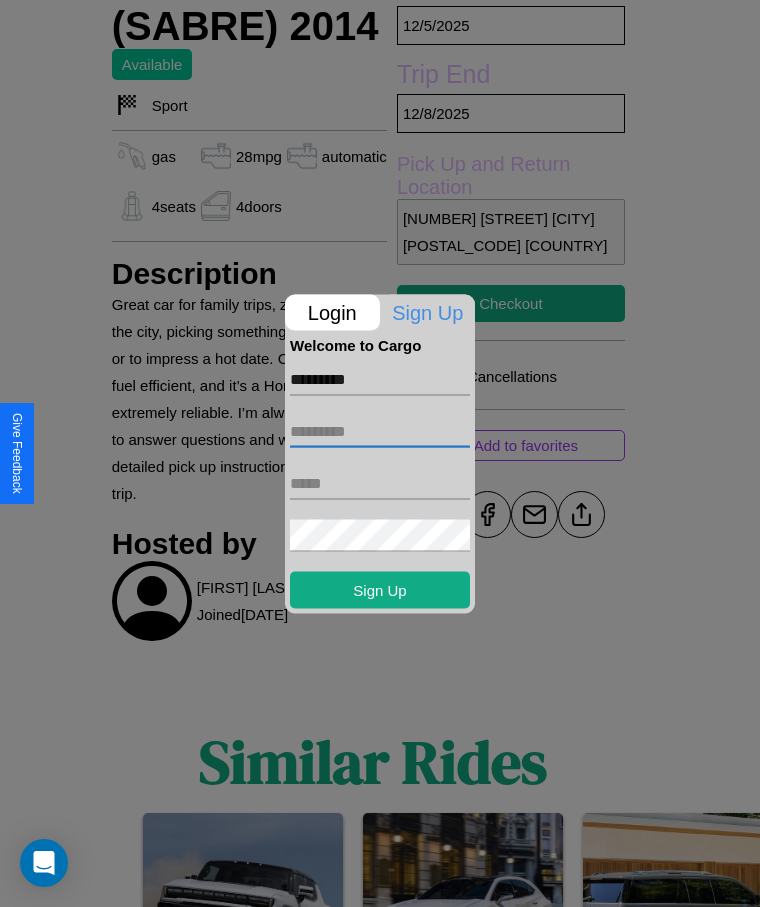 click at bounding box center (380, 431) 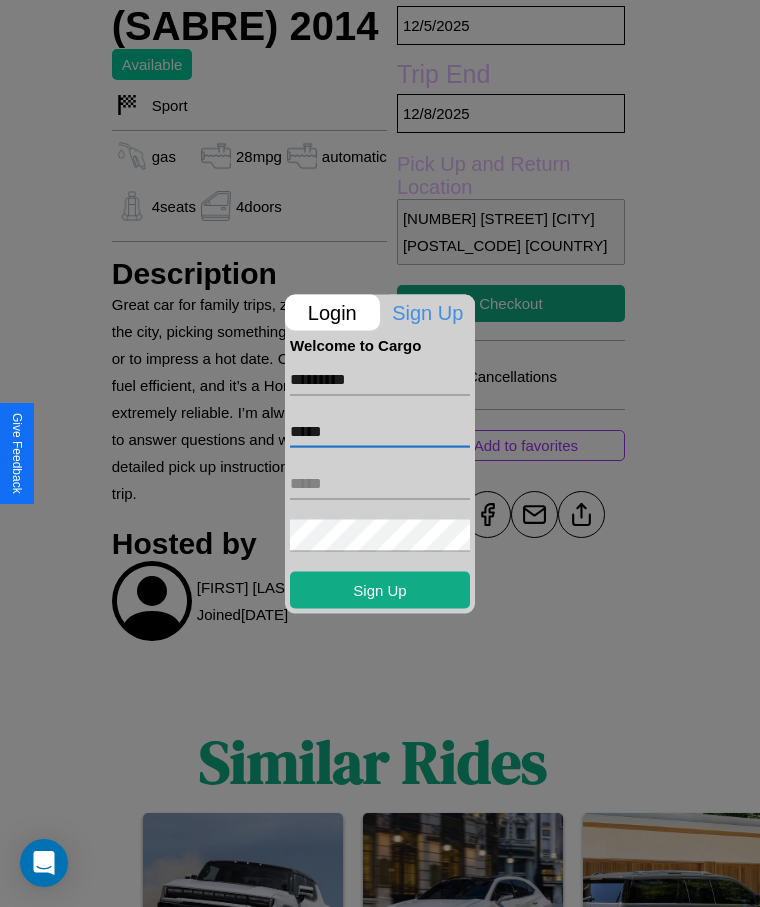 type on "*****" 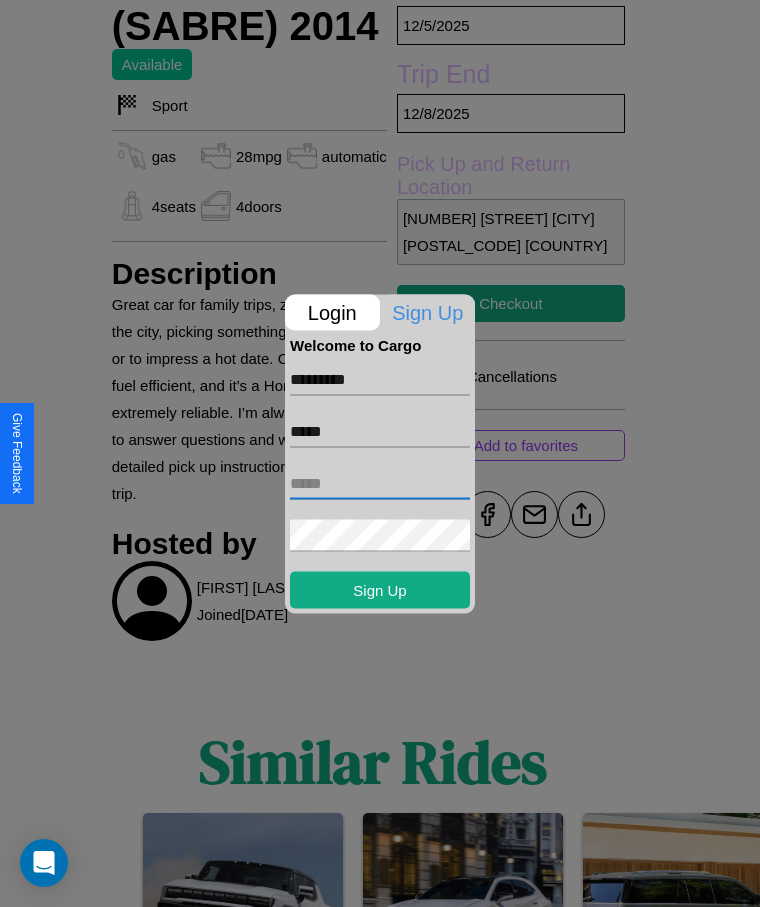 click at bounding box center (380, 483) 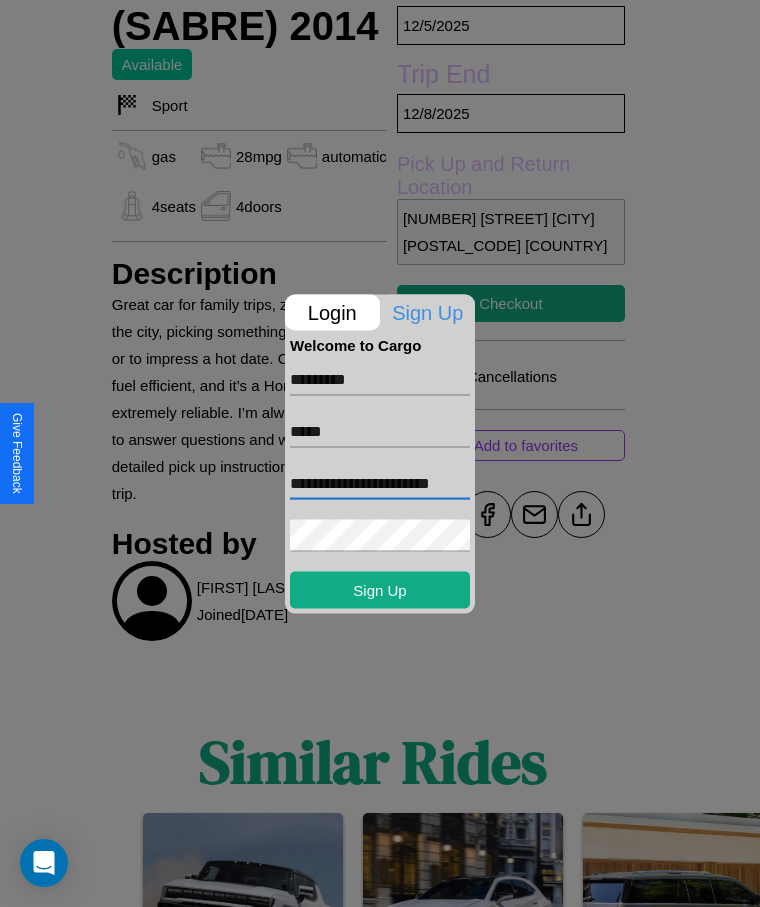 scroll, scrollTop: 0, scrollLeft: 25, axis: horizontal 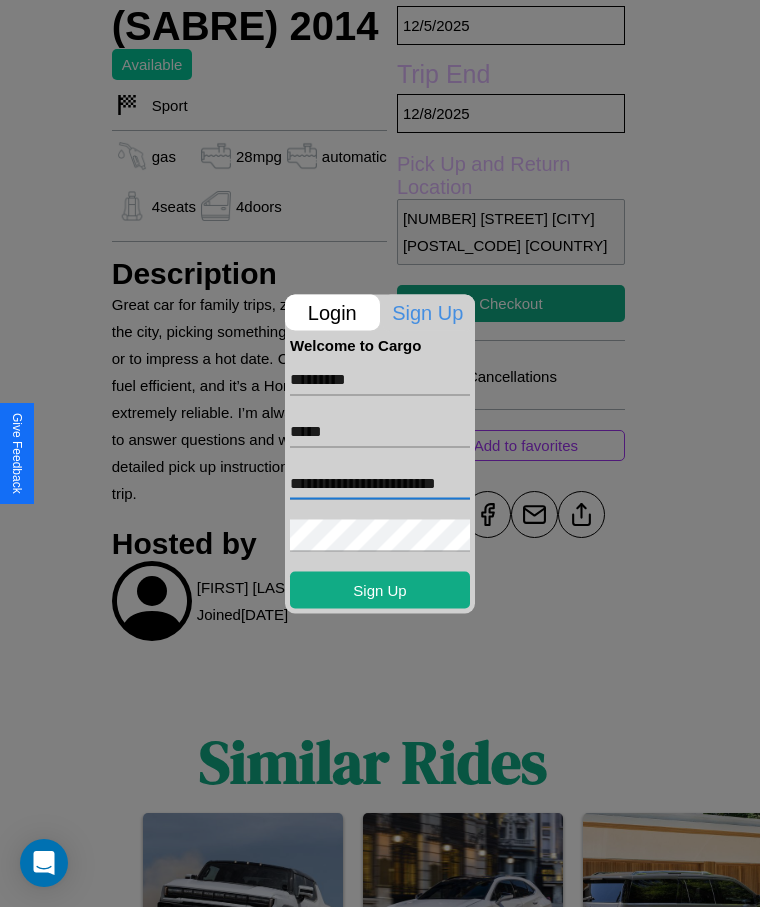 type on "**********" 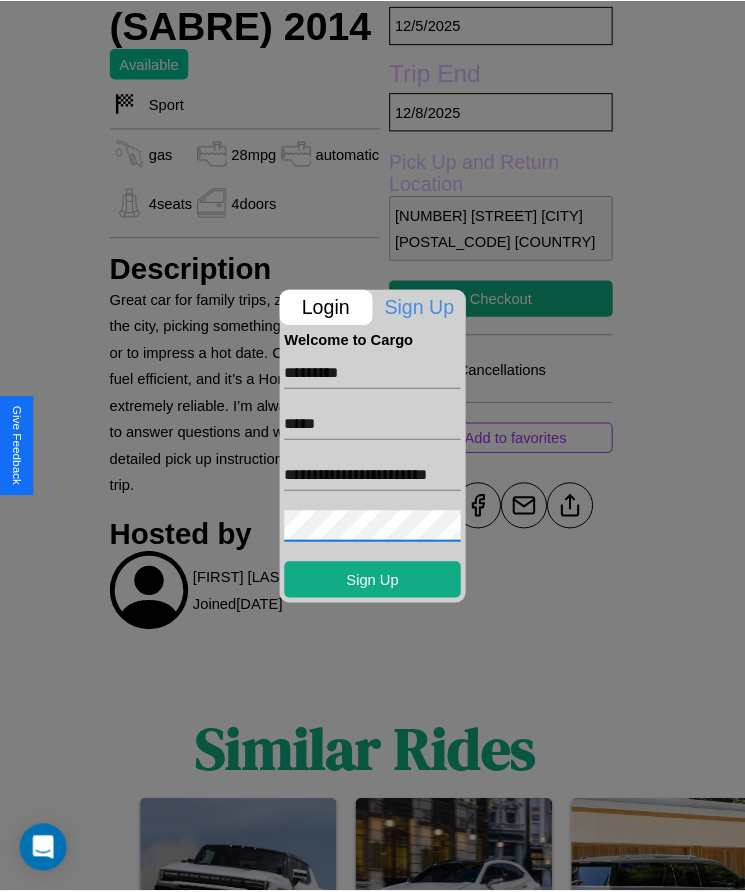 scroll, scrollTop: 0, scrollLeft: 0, axis: both 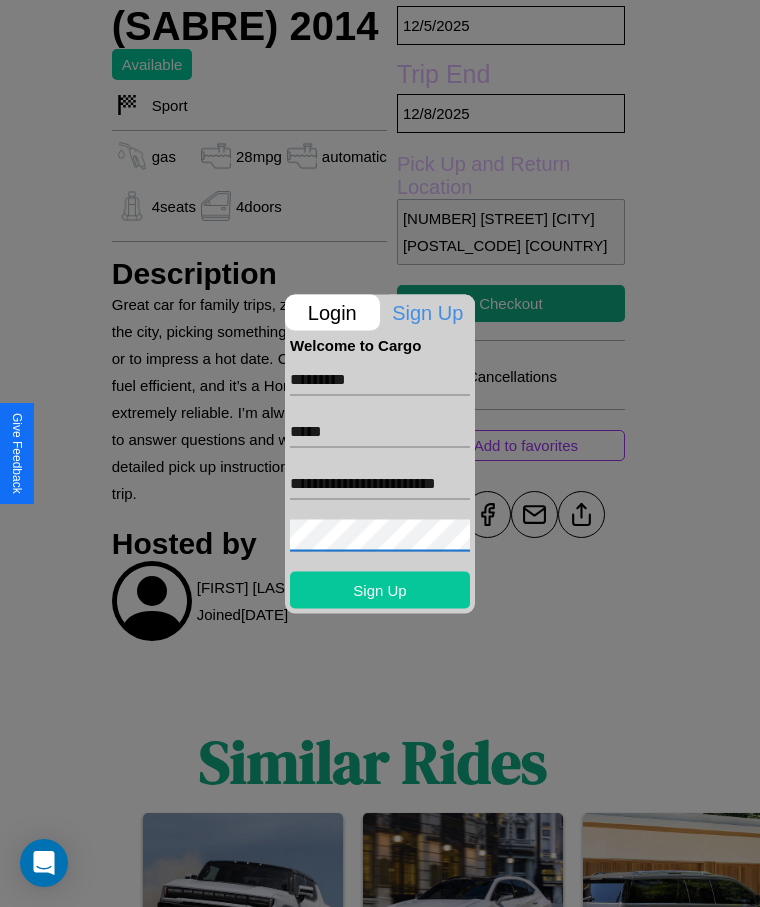 click on "Sign Up" at bounding box center (380, 589) 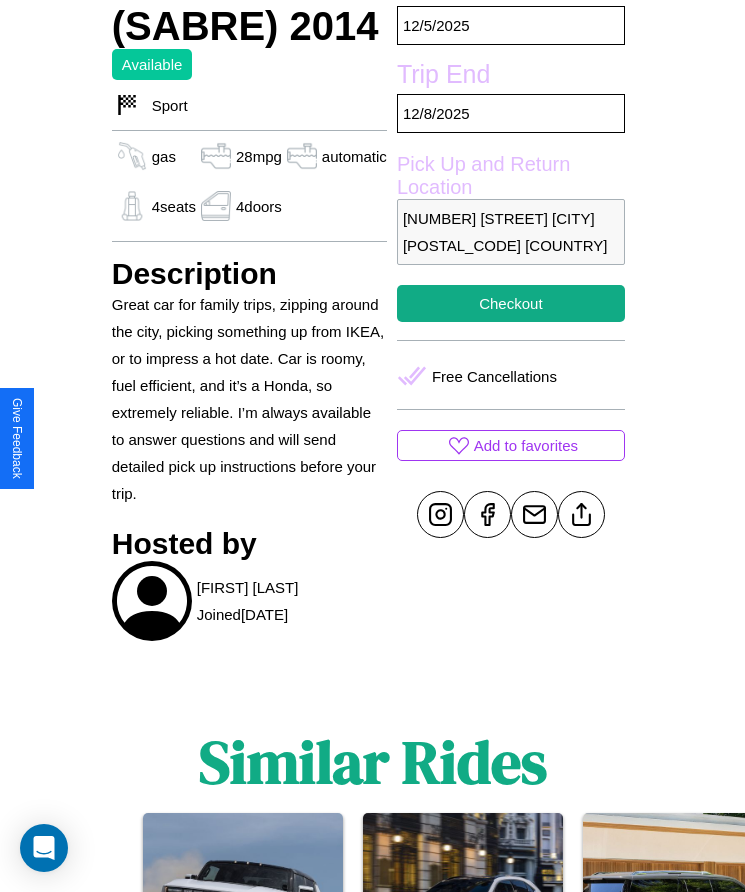 scroll, scrollTop: 681, scrollLeft: 0, axis: vertical 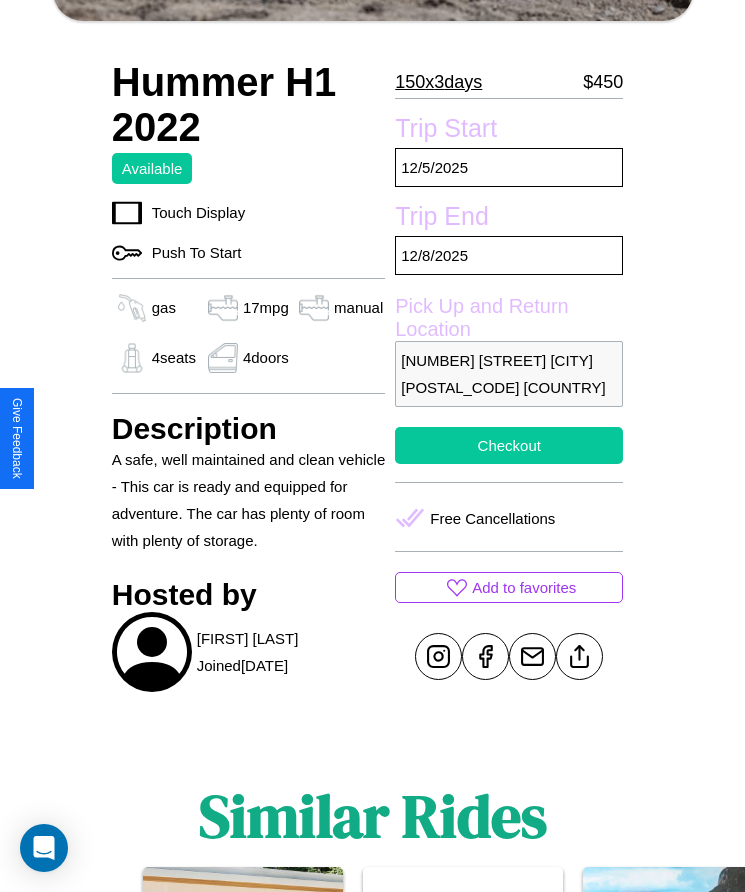 click on "Checkout" at bounding box center [509, 445] 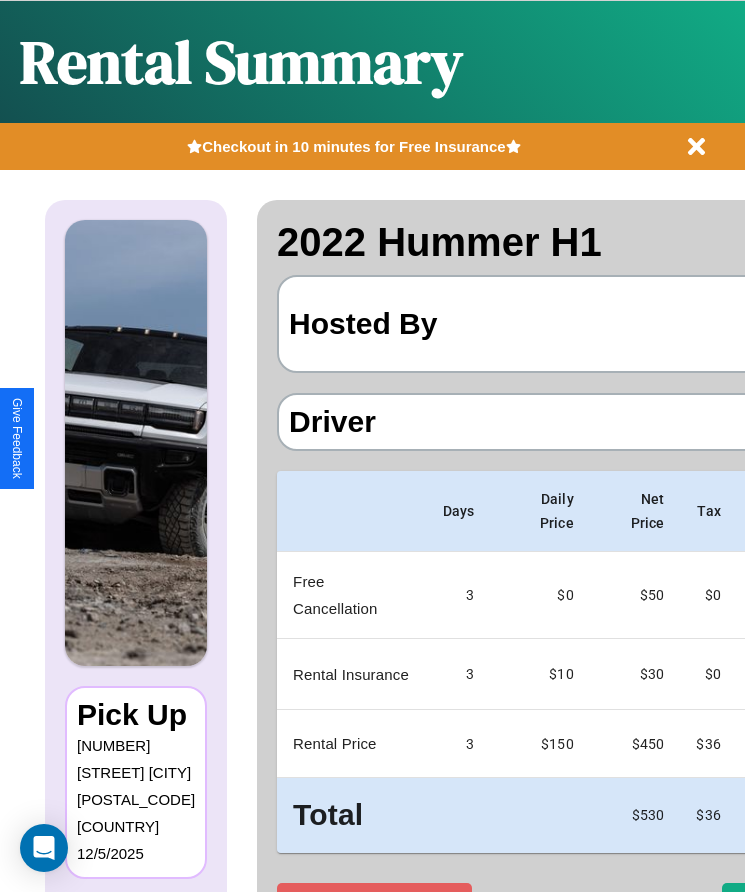 scroll, scrollTop: 0, scrollLeft: 118, axis: horizontal 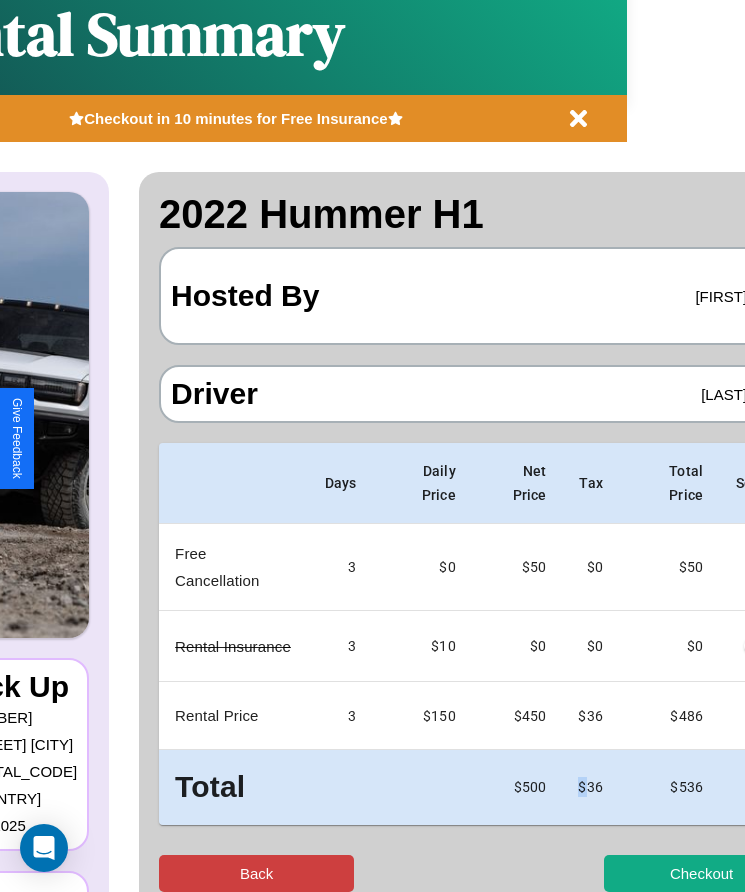 click on "Back" at bounding box center (256, 873) 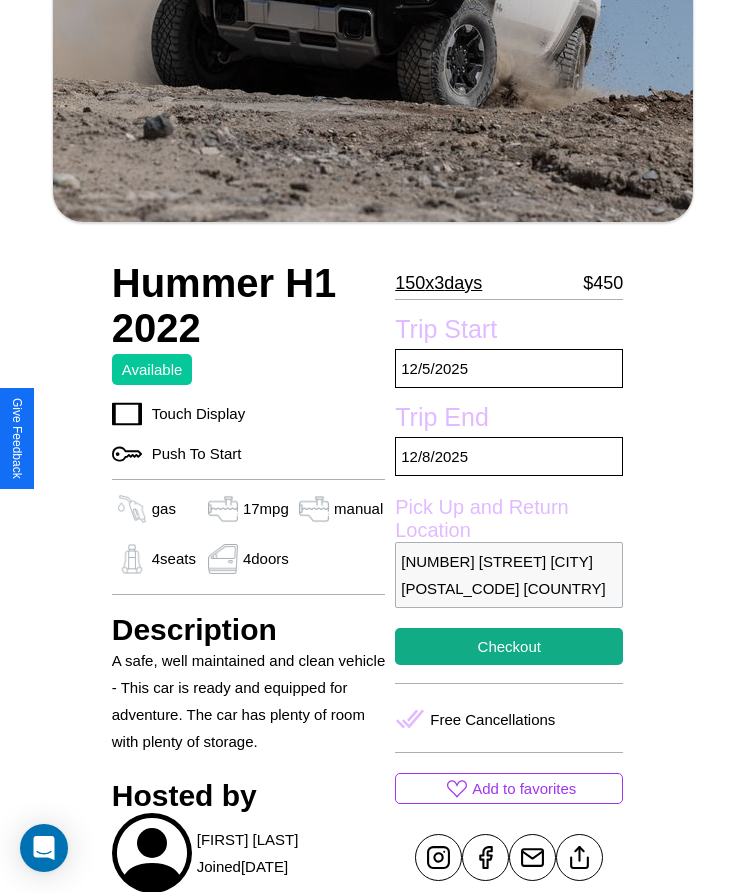 scroll, scrollTop: 681, scrollLeft: 0, axis: vertical 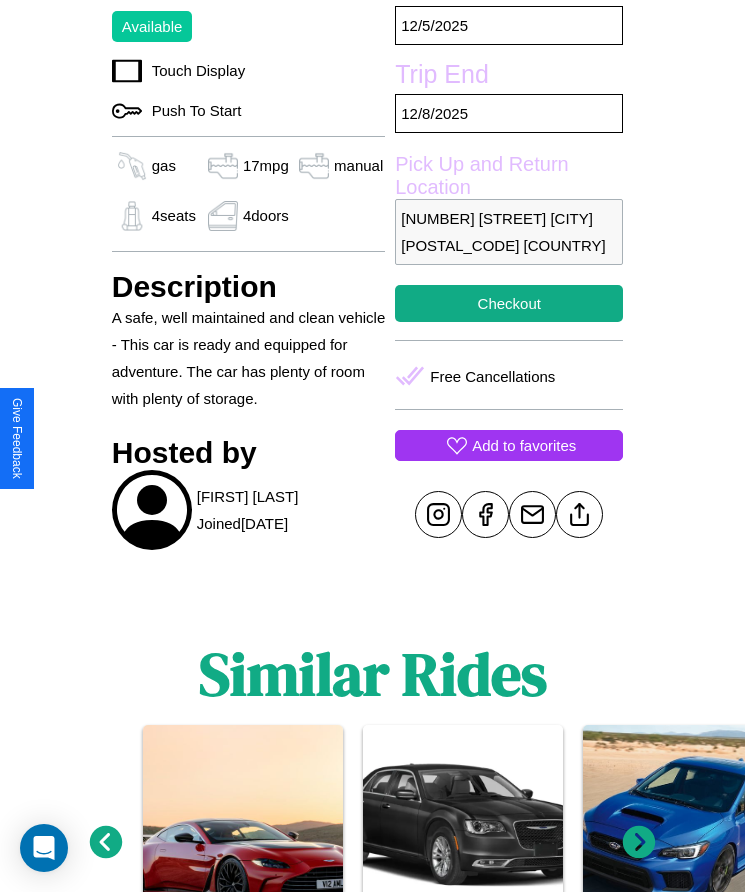 click on "Add to favorites" at bounding box center [524, 445] 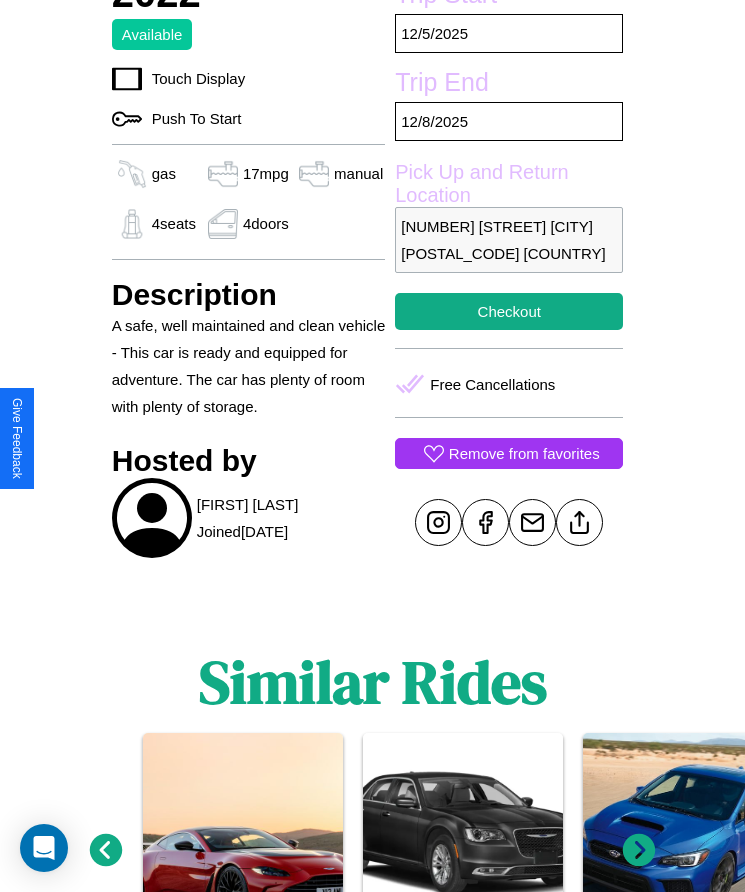 scroll, scrollTop: 593, scrollLeft: 0, axis: vertical 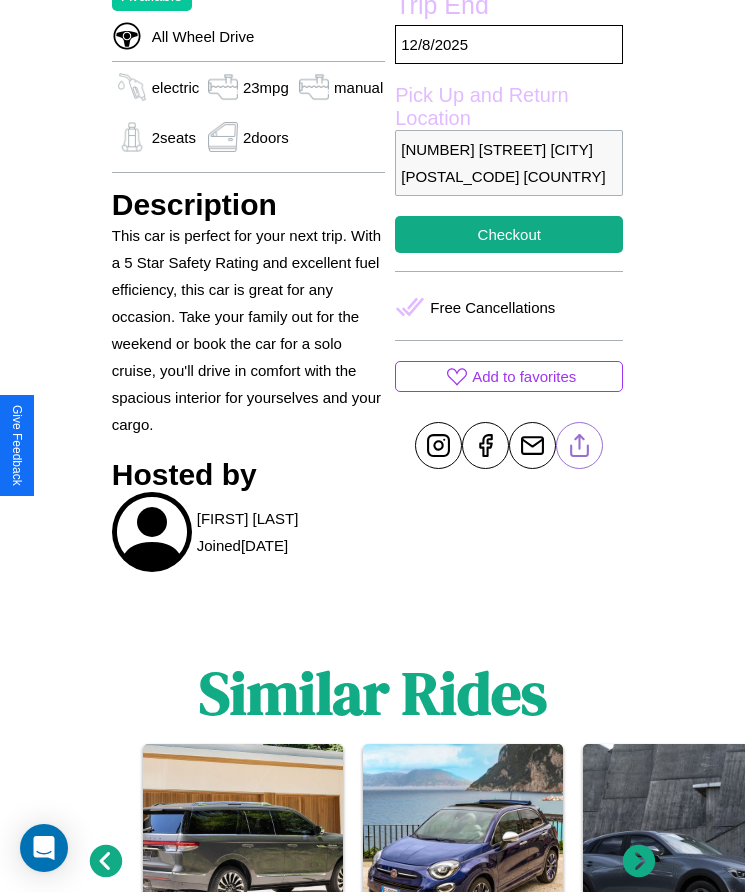 click 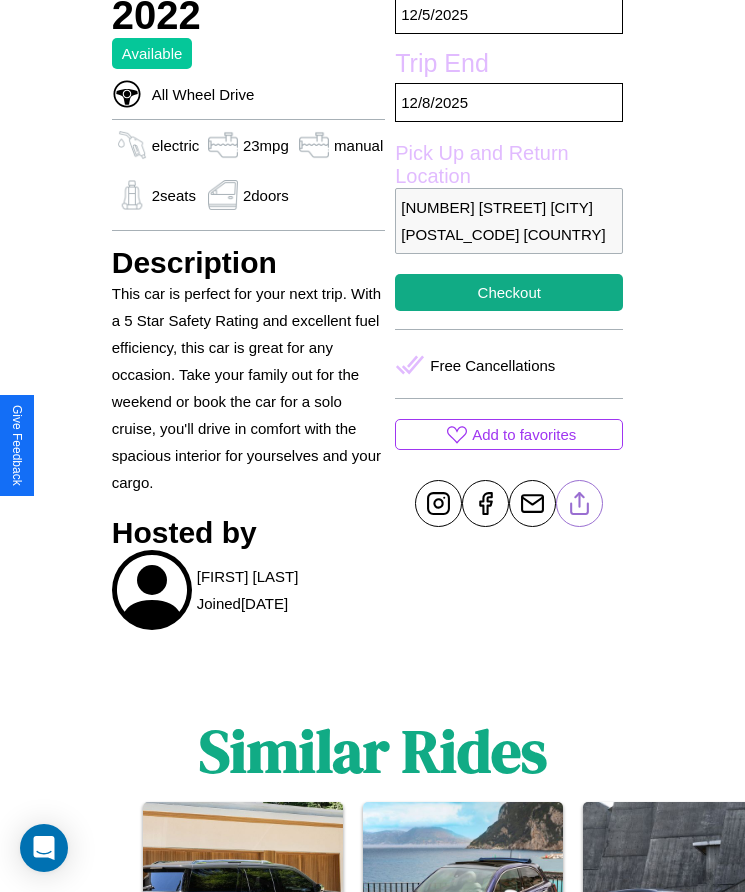 scroll, scrollTop: 629, scrollLeft: 0, axis: vertical 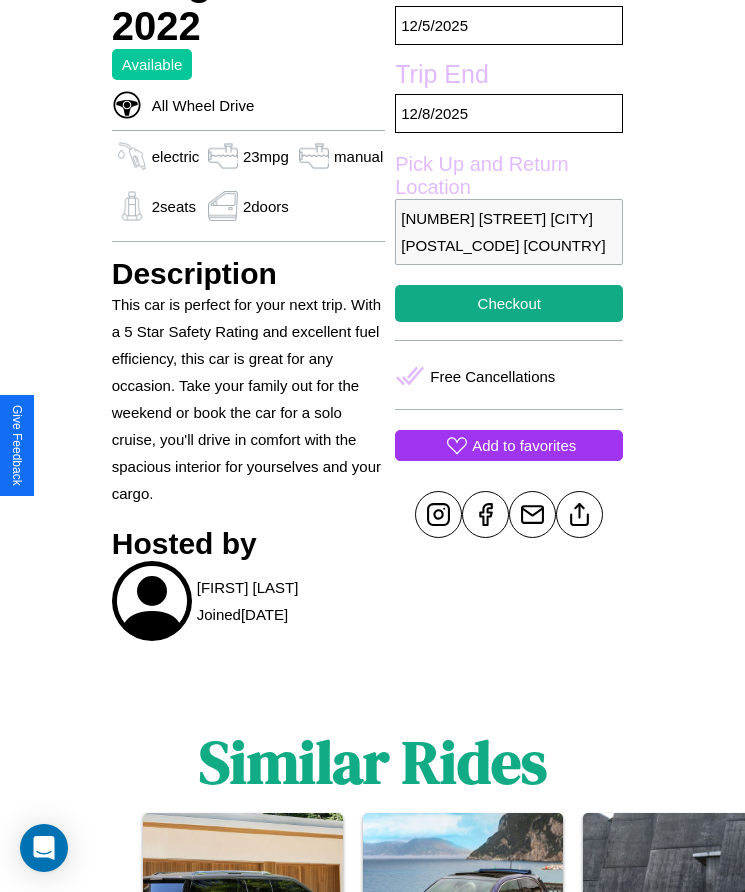 click on "Add to favorites" at bounding box center [524, 445] 